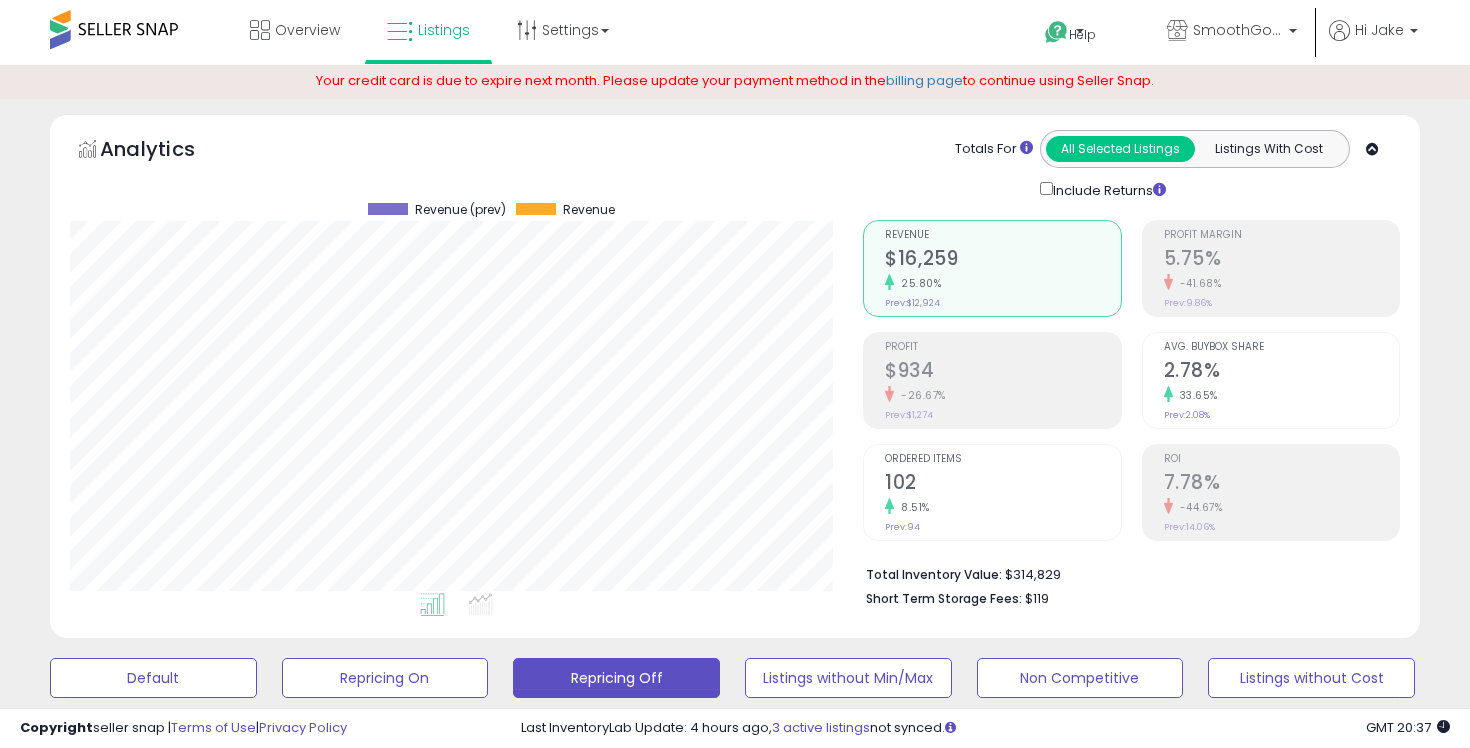 scroll, scrollTop: 872, scrollLeft: 0, axis: vertical 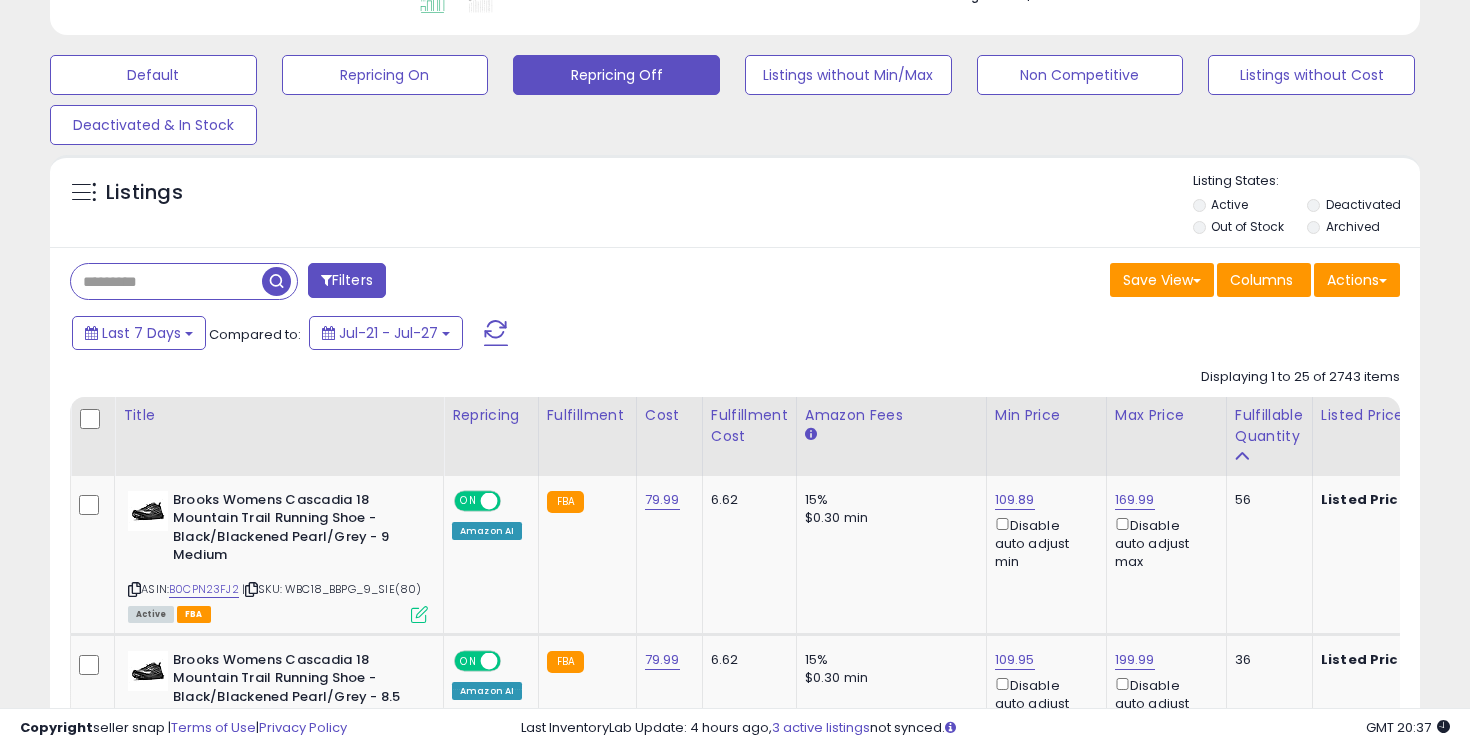 click at bounding box center (166, 281) 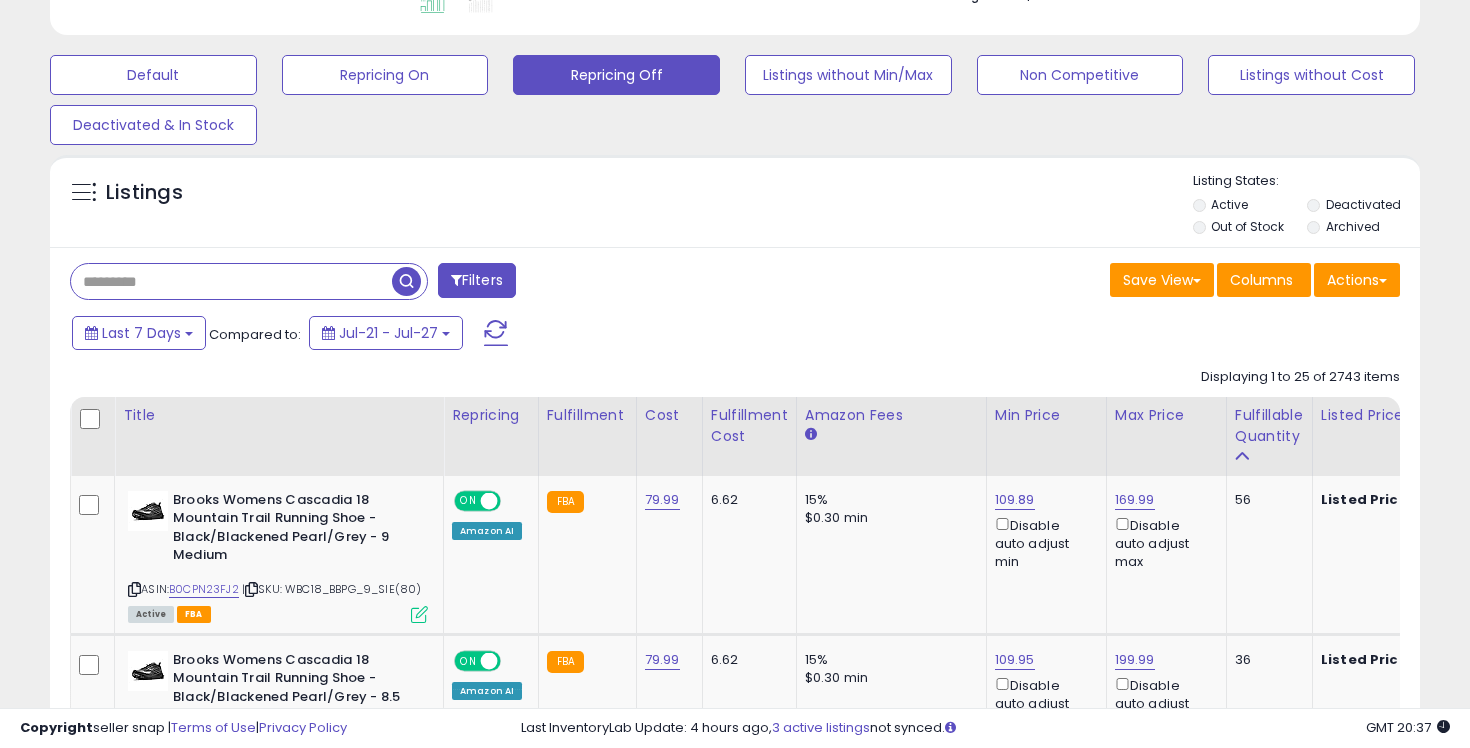 paste on "**********" 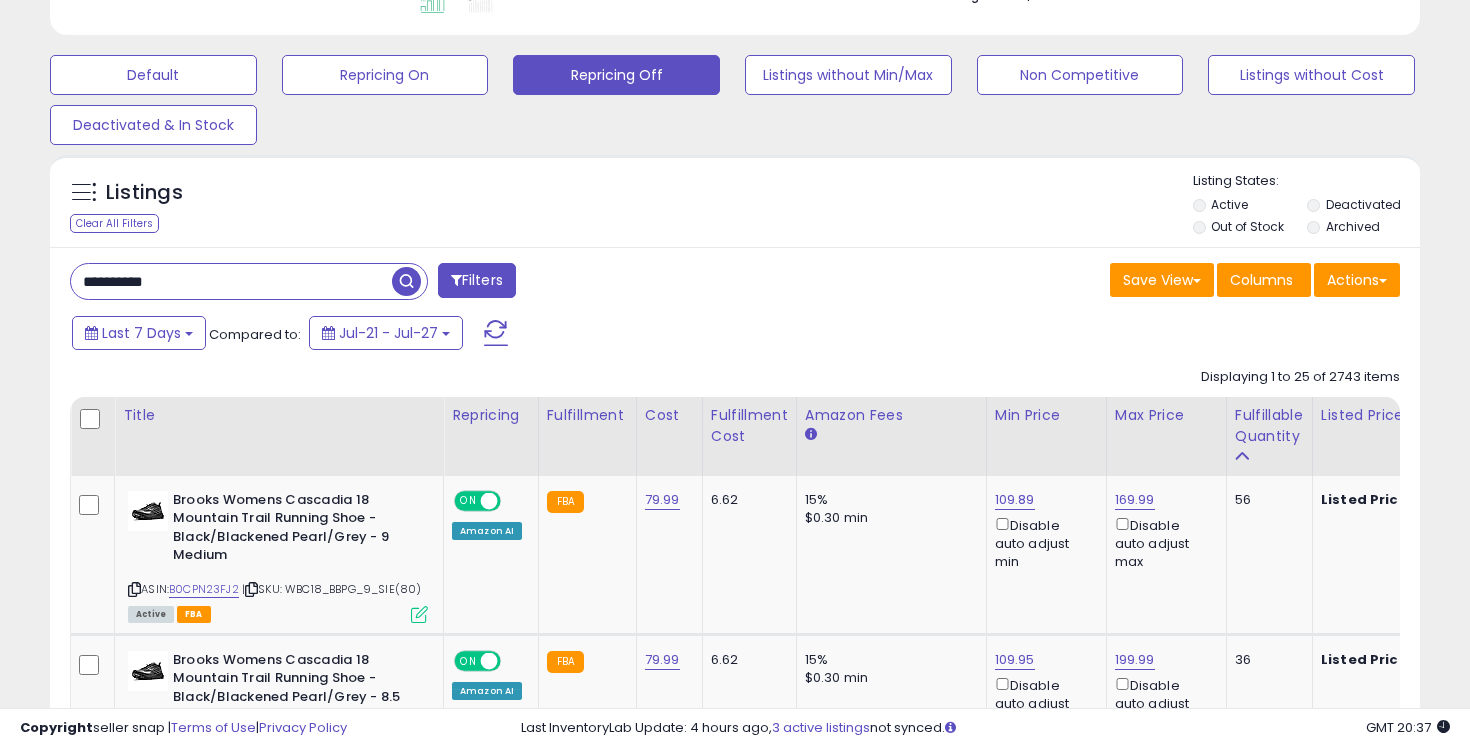 type on "**********" 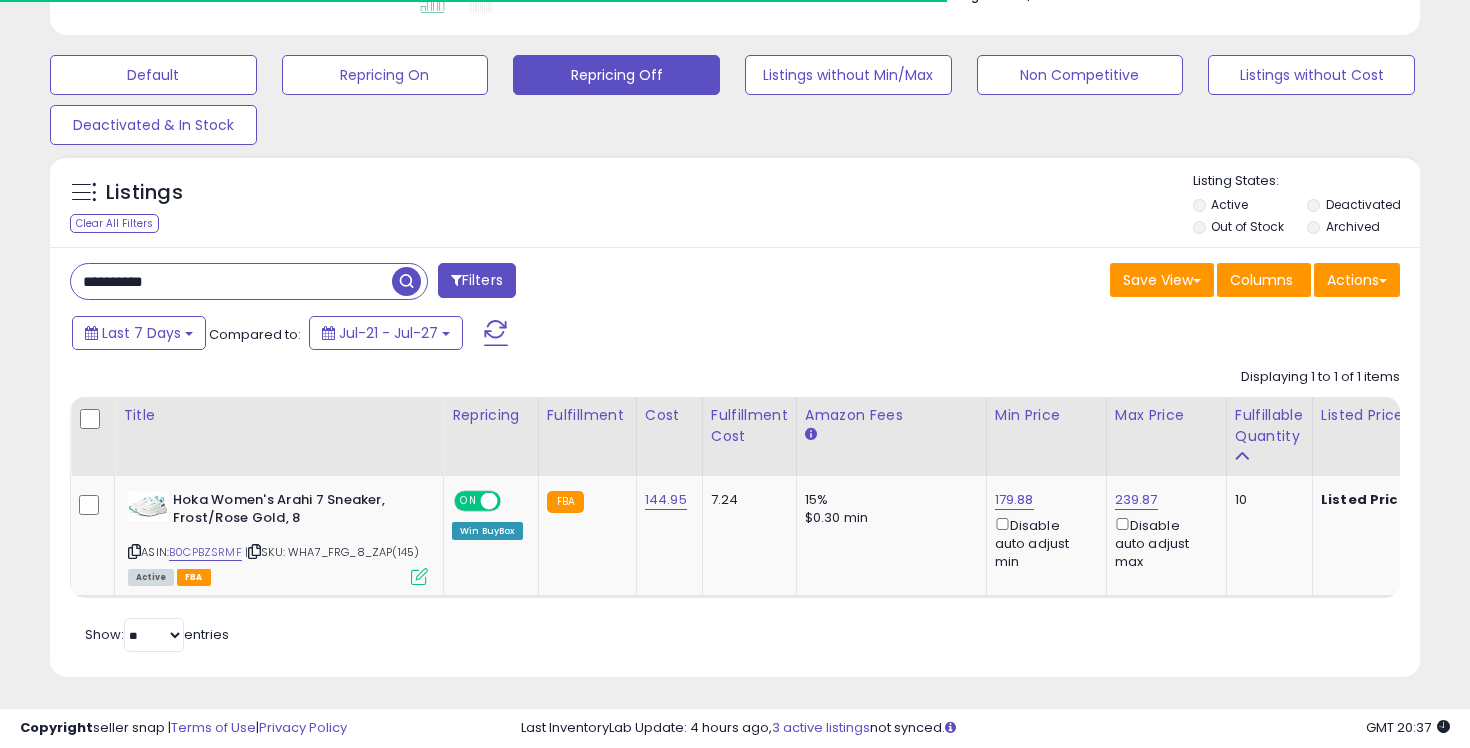 scroll, scrollTop: 608, scrollLeft: 0, axis: vertical 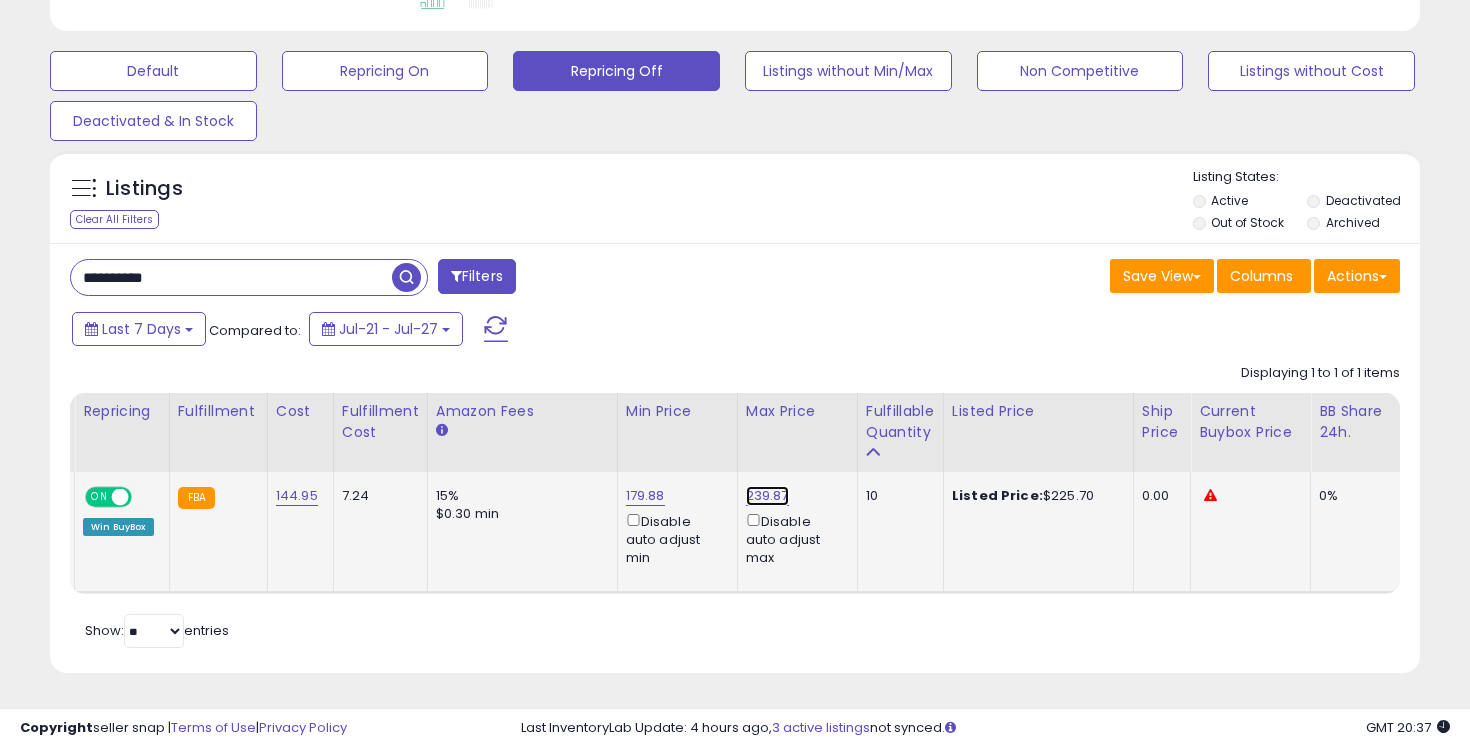 click on "239.87" at bounding box center [767, 496] 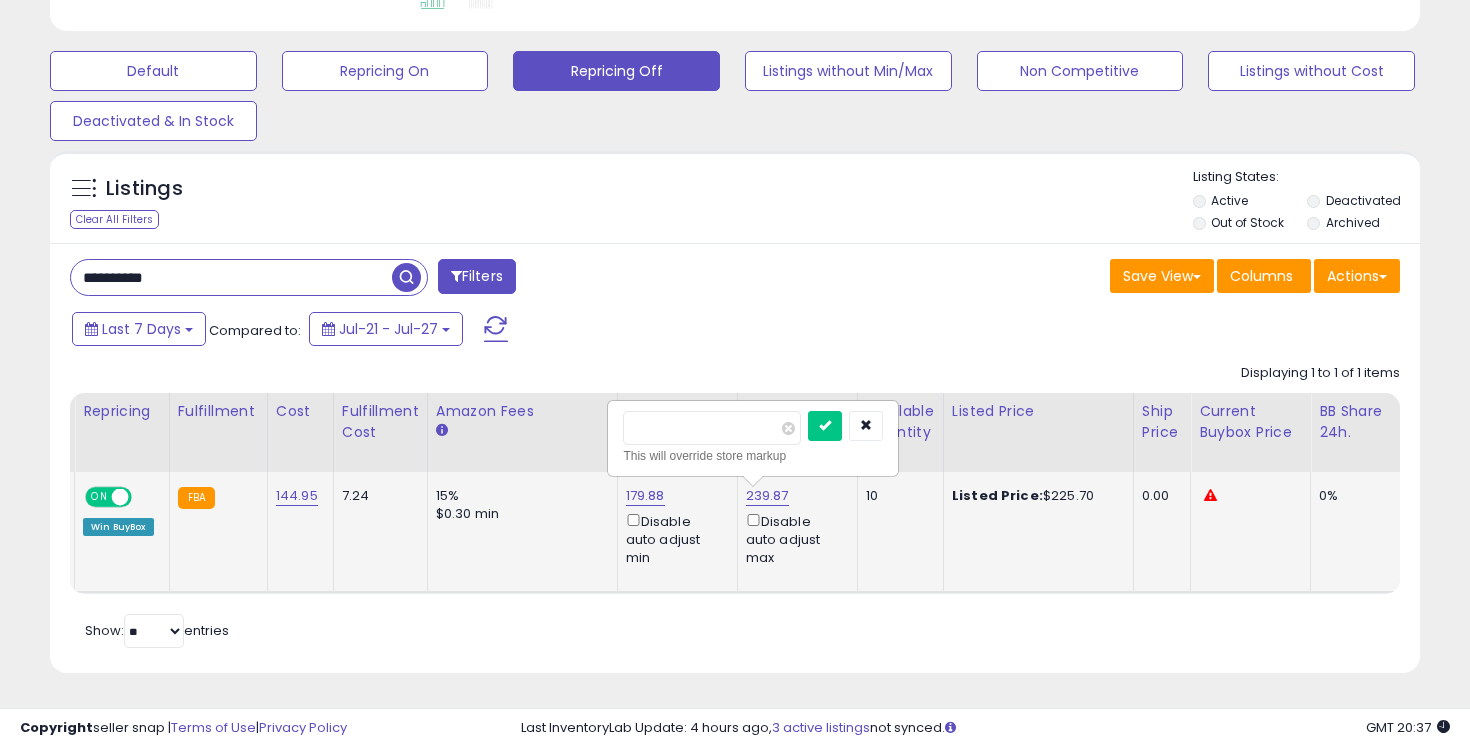 drag, startPoint x: 691, startPoint y: 429, endPoint x: 646, endPoint y: 425, distance: 45.17743 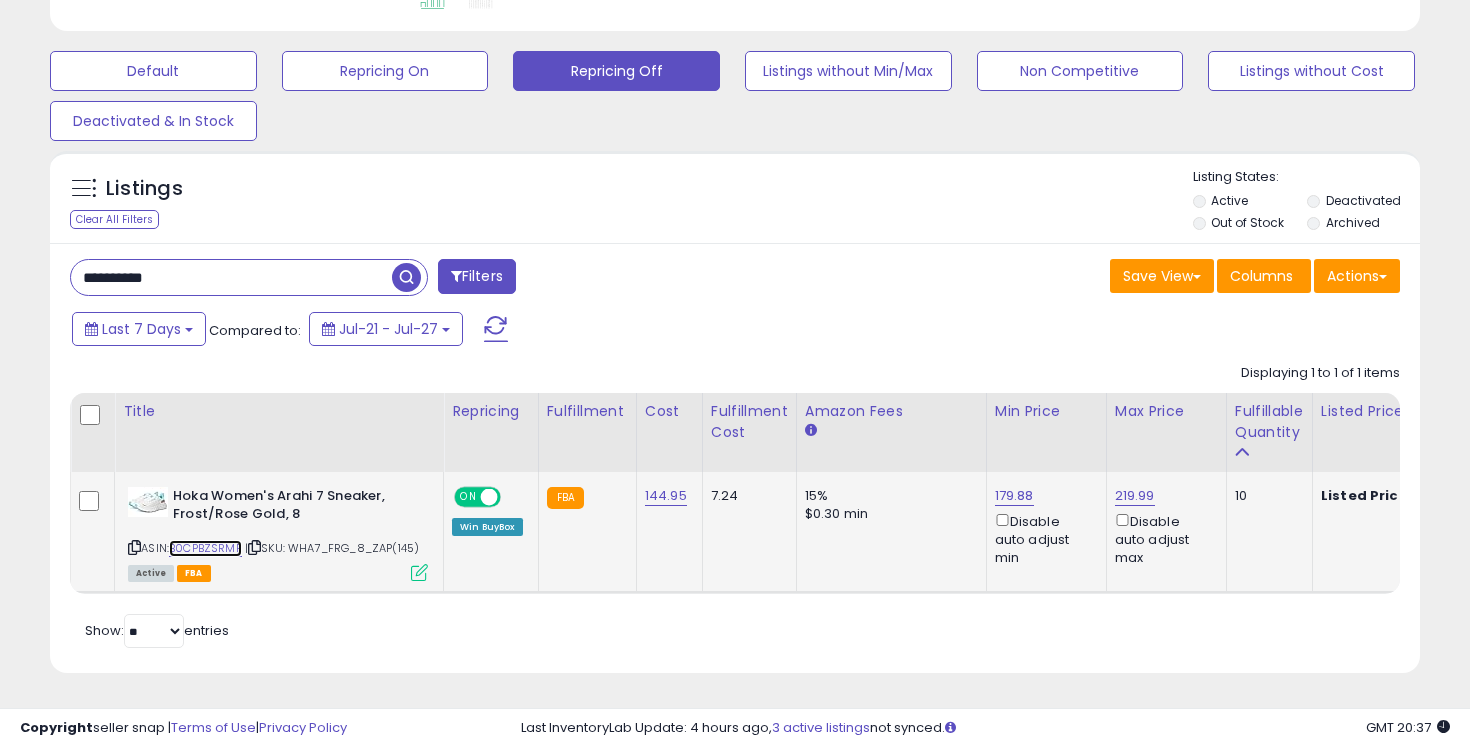 click on "B0CPBZSRMF" at bounding box center (205, 548) 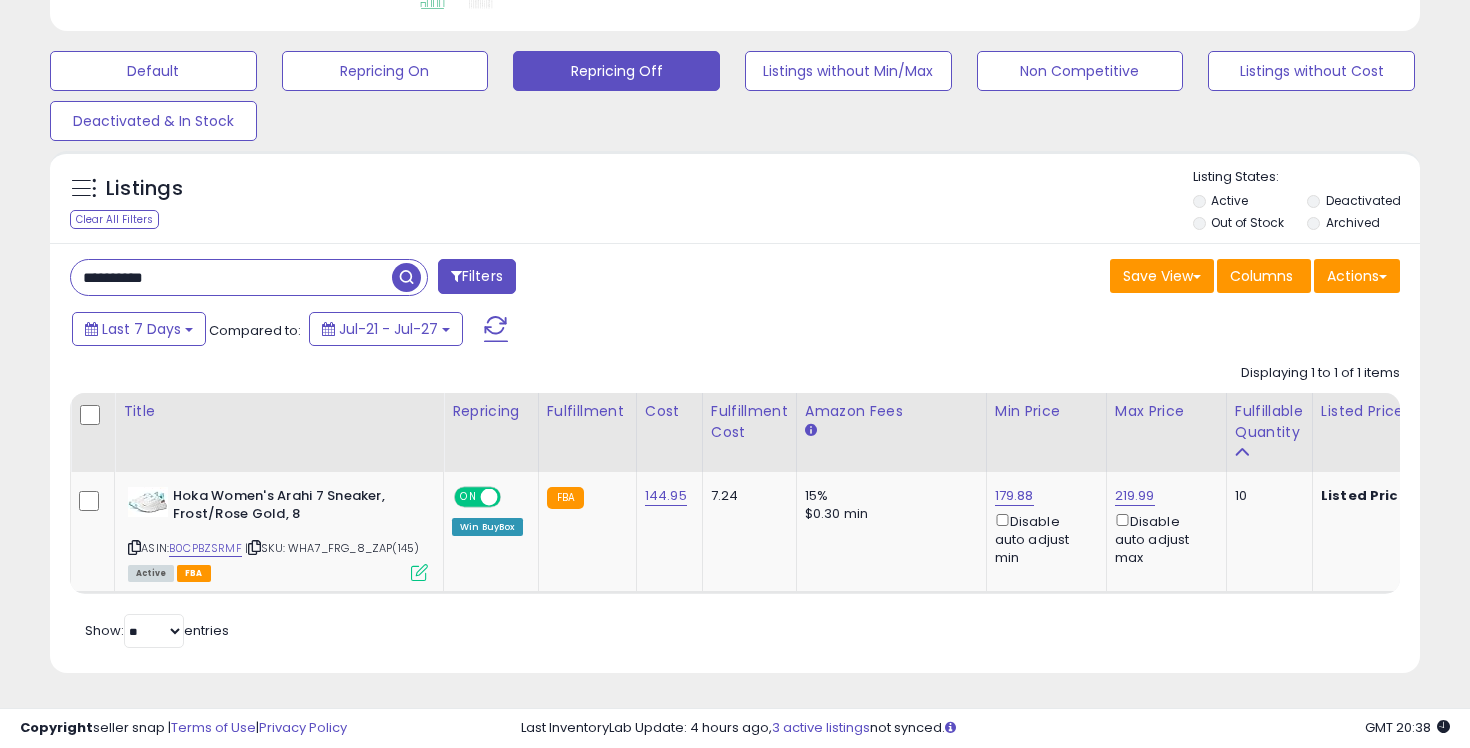 click on "**********" at bounding box center (231, 277) 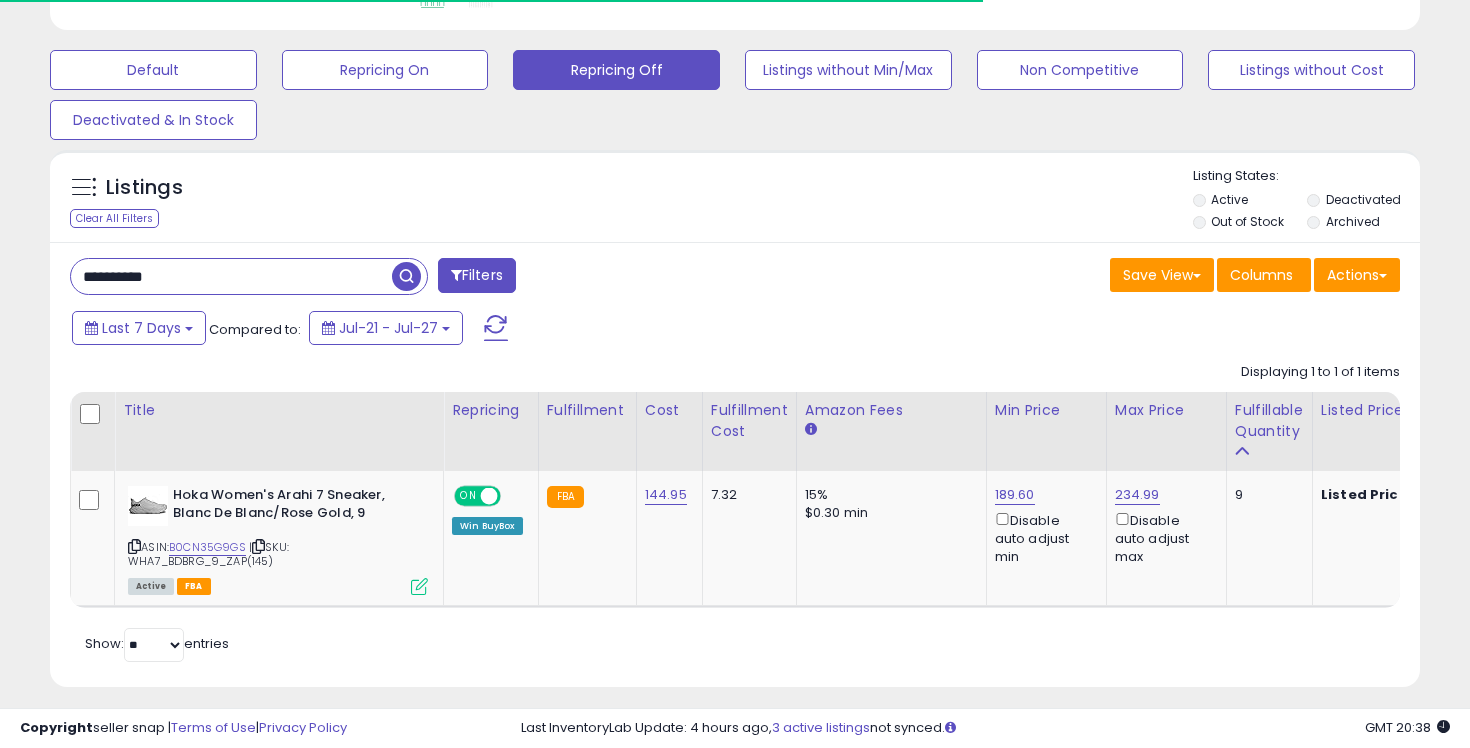 scroll, scrollTop: 622, scrollLeft: 0, axis: vertical 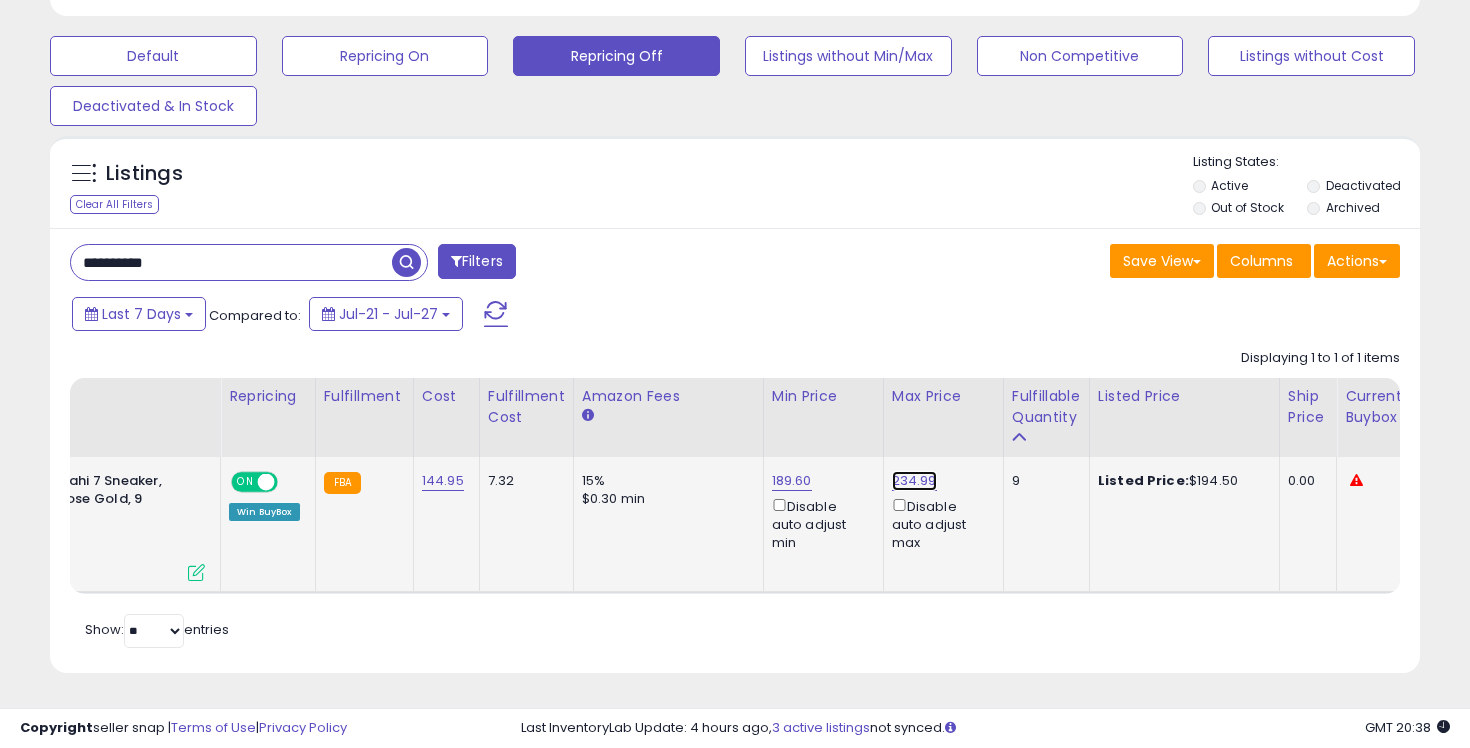 click on "234.99" at bounding box center [914, 481] 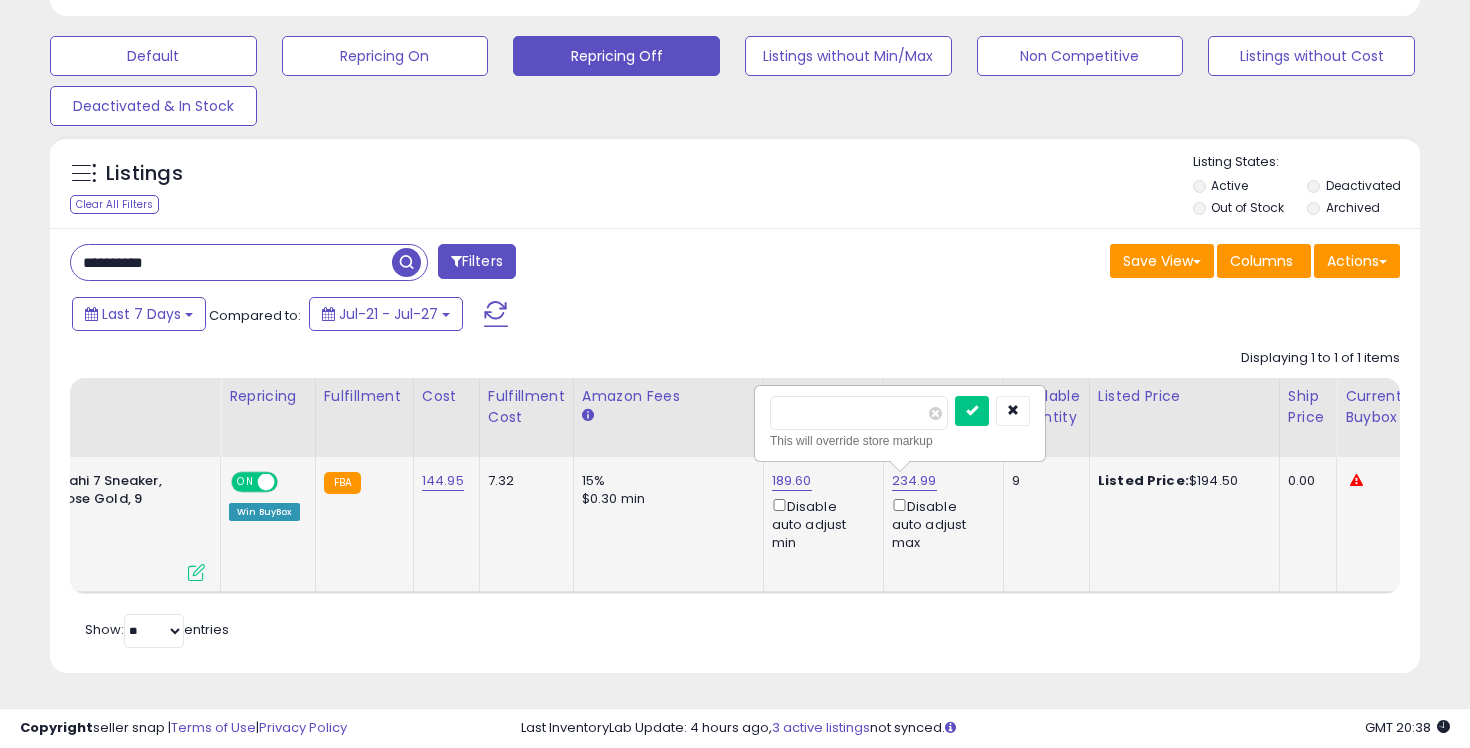 drag, startPoint x: 806, startPoint y: 412, endPoint x: 793, endPoint y: 412, distance: 13 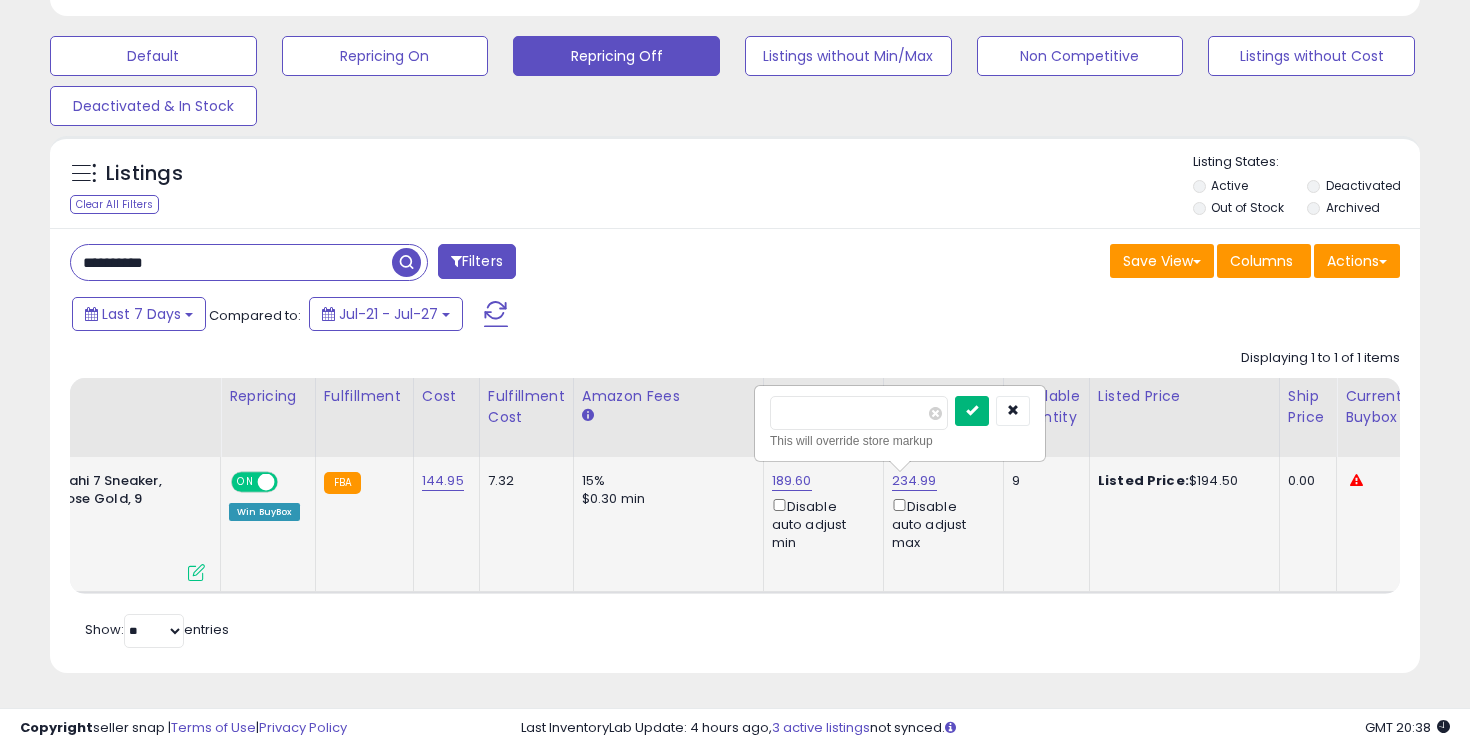 type on "******" 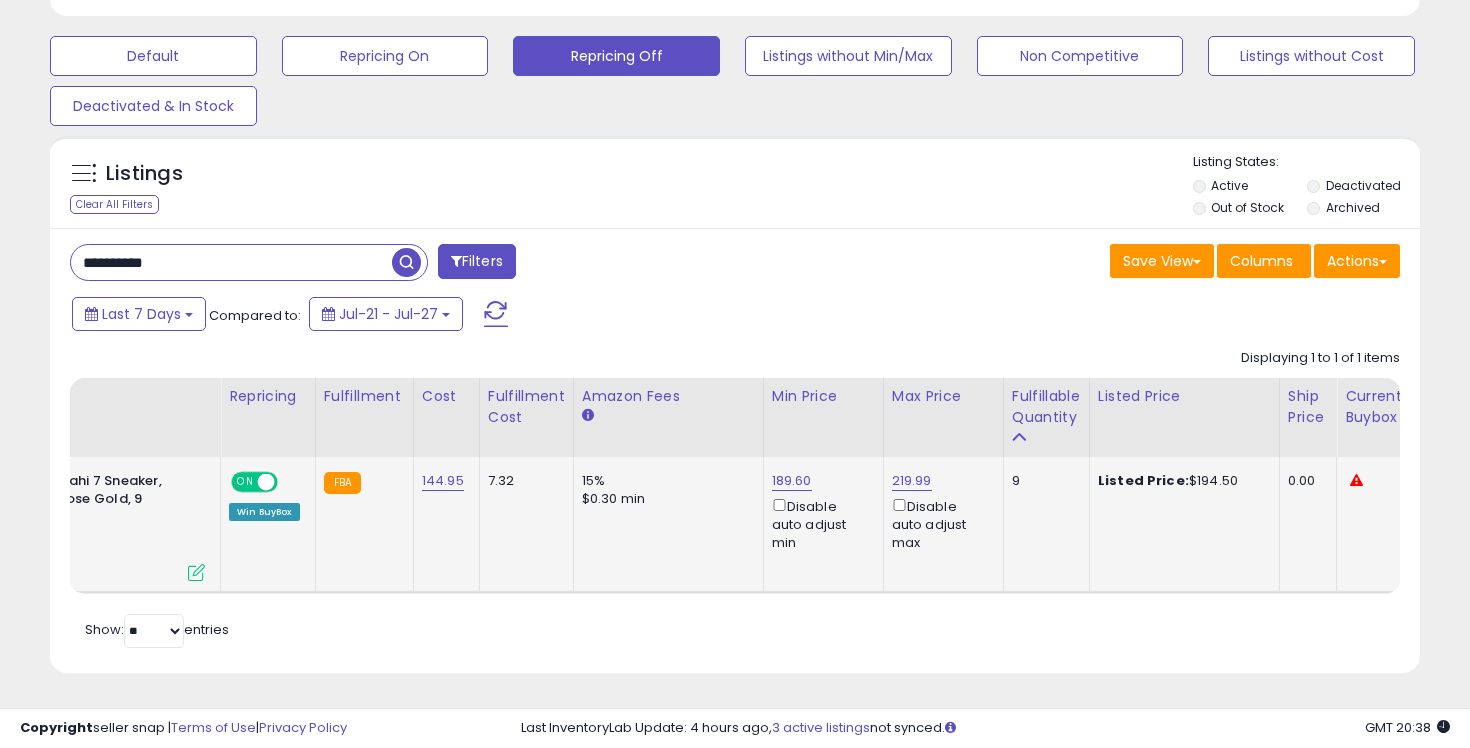 scroll, scrollTop: 0, scrollLeft: 196, axis: horizontal 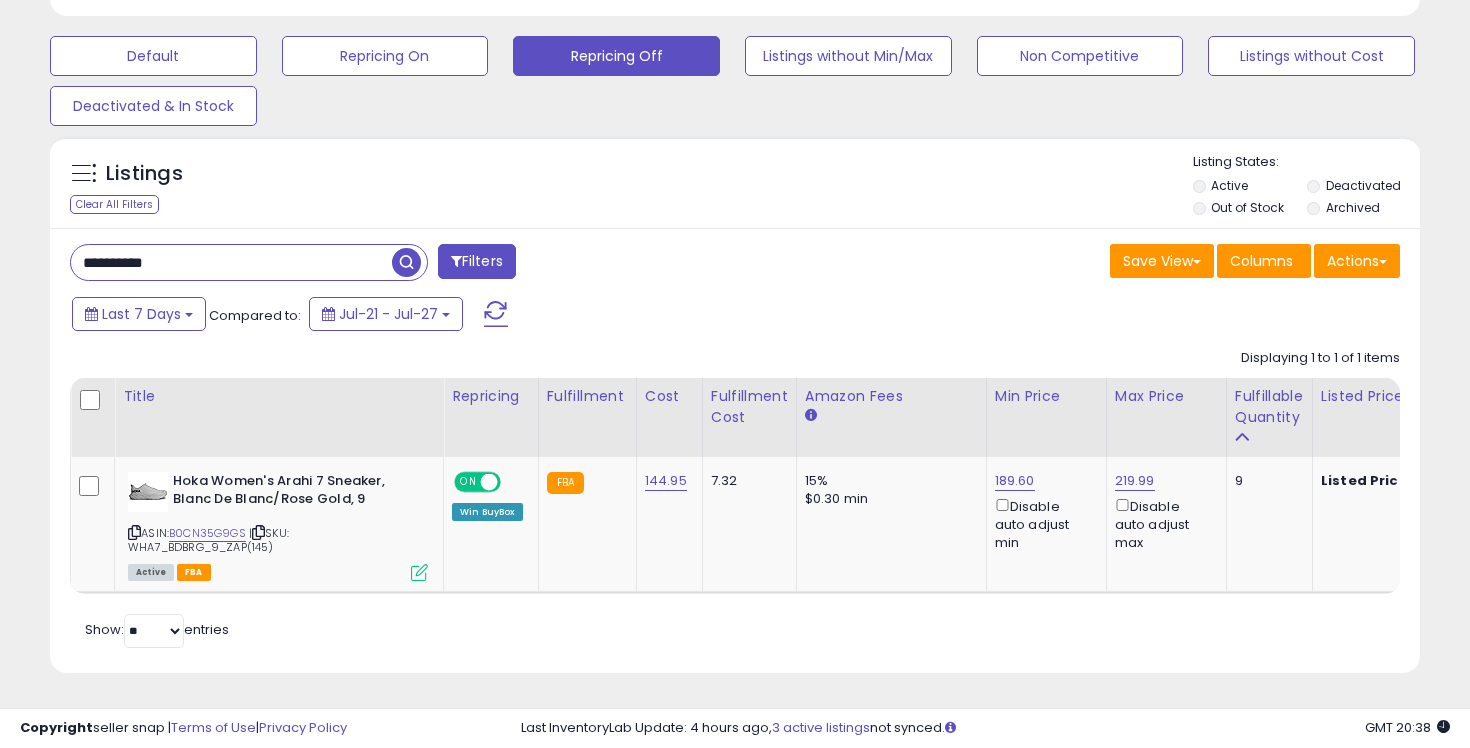 click on "**********" at bounding box center [231, 262] 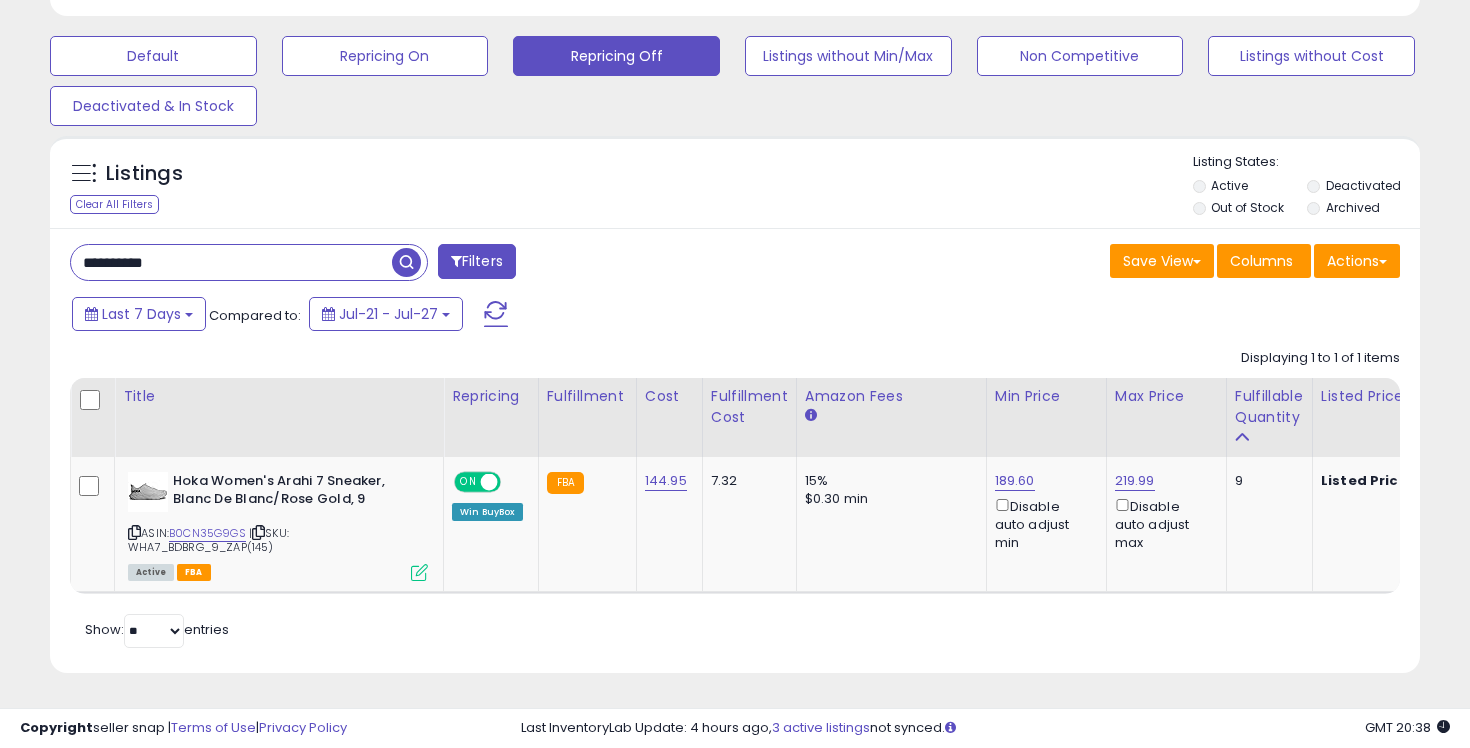 paste 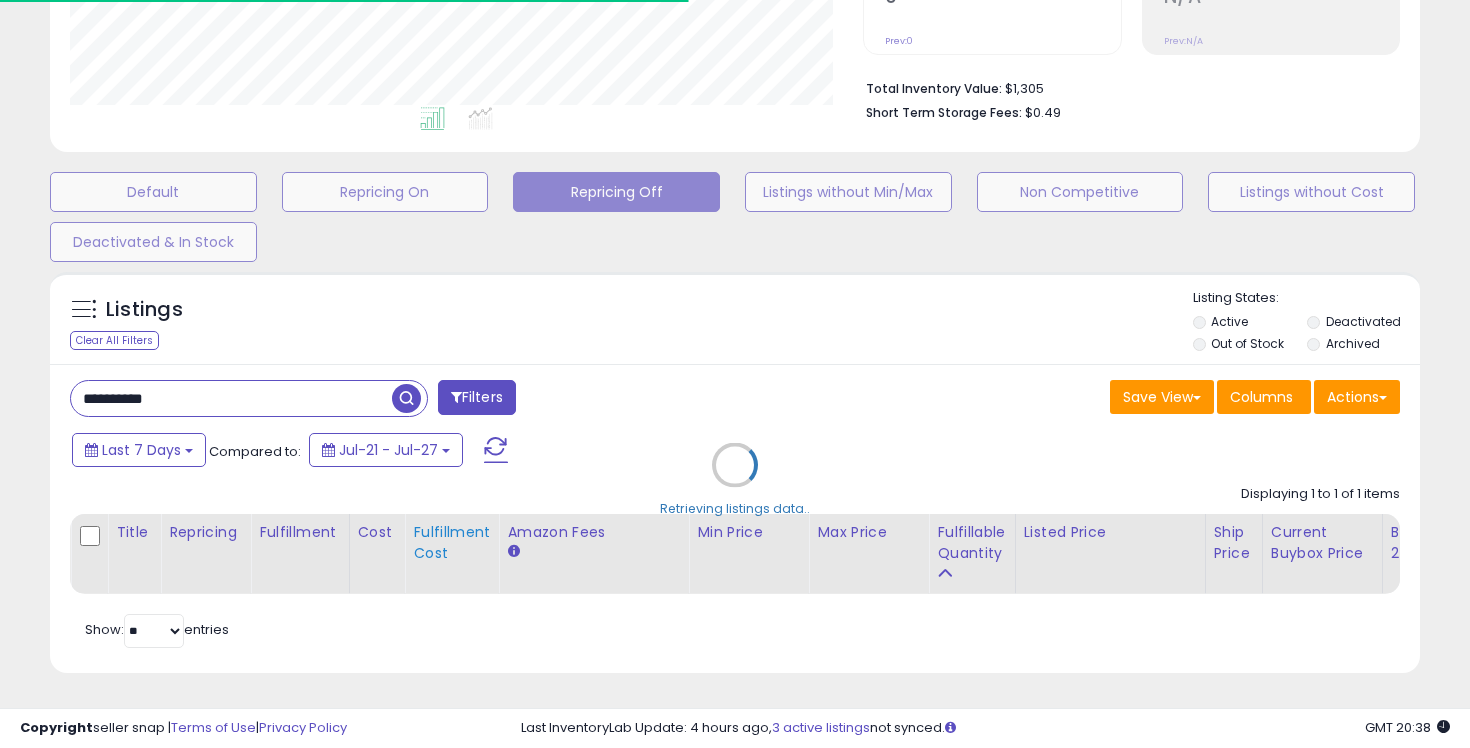 scroll, scrollTop: 608, scrollLeft: 0, axis: vertical 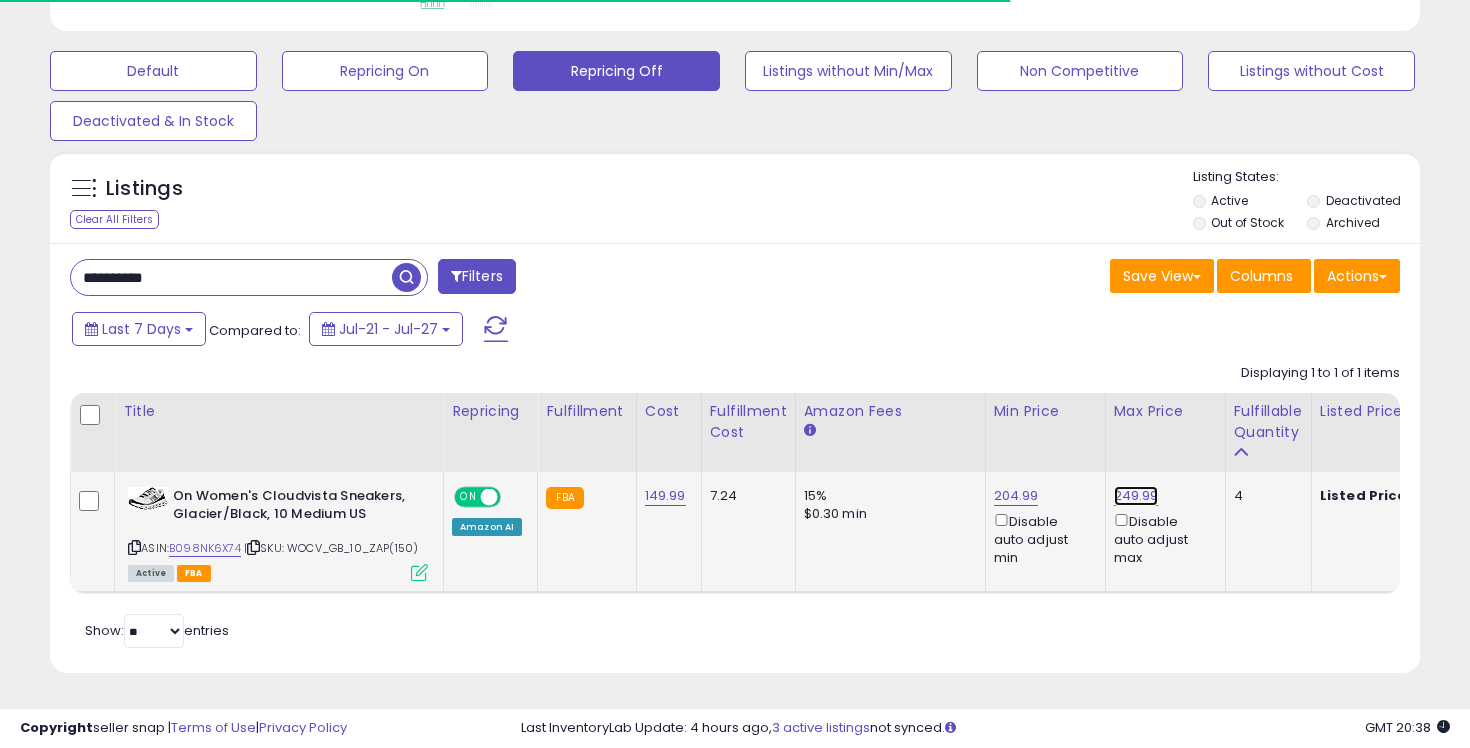 click on "249.99" at bounding box center (1136, 496) 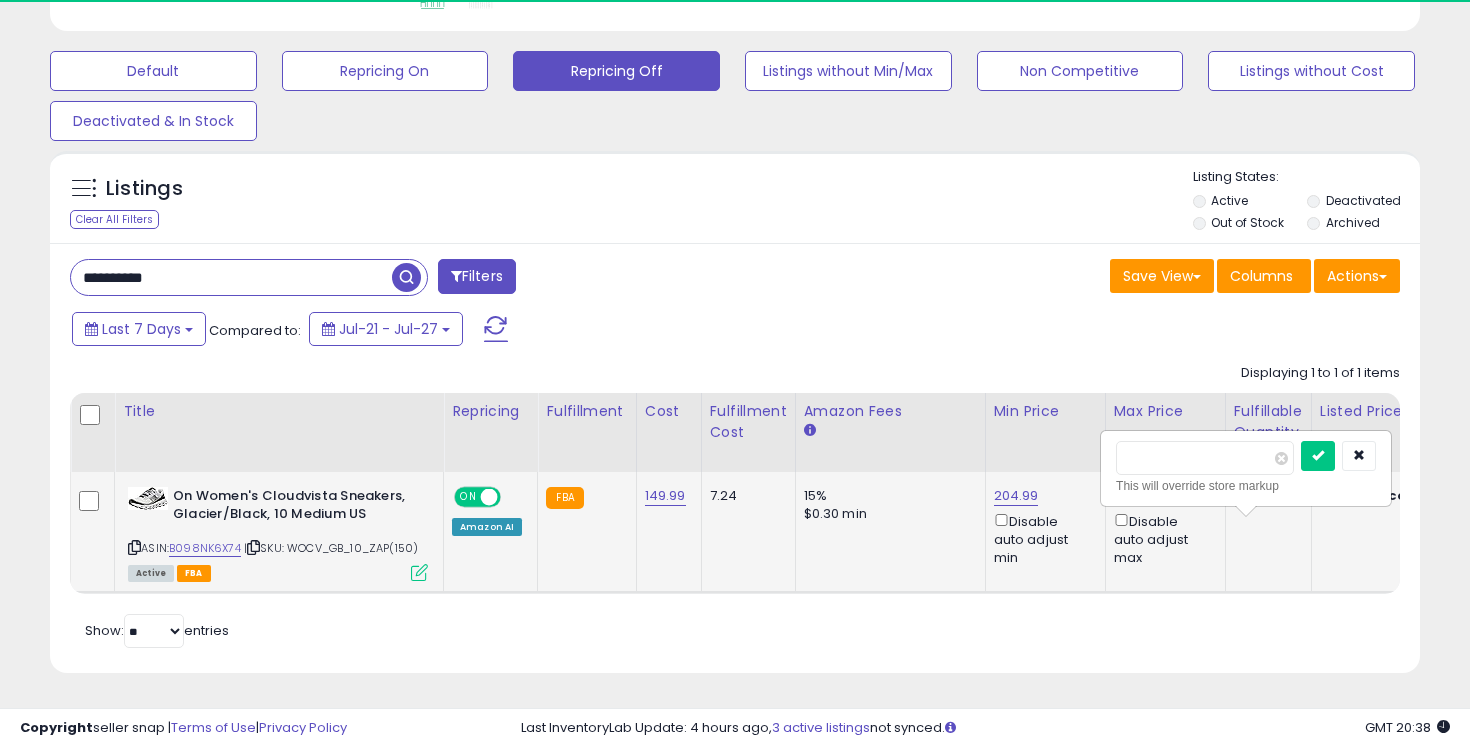 scroll, scrollTop: 999590, scrollLeft: 999206, axis: both 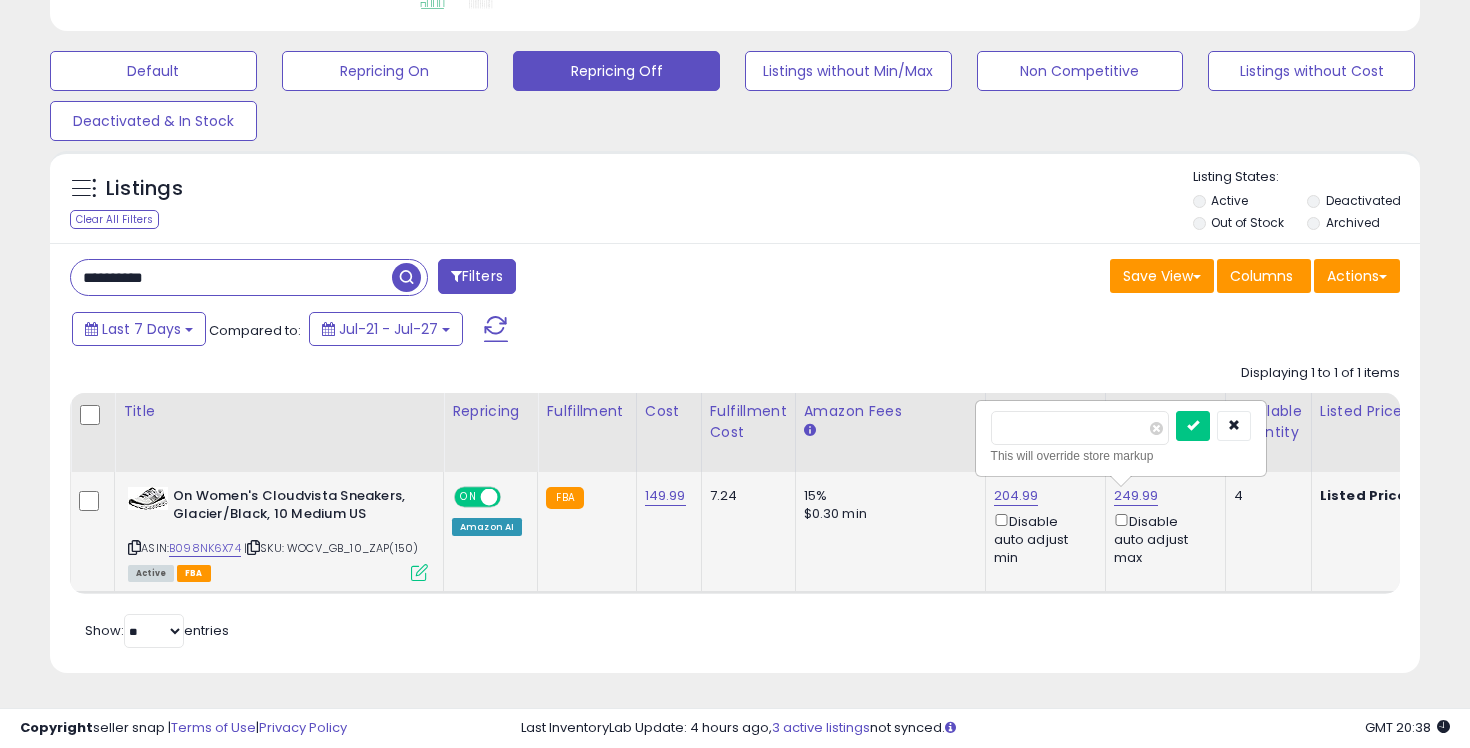 click on "******" at bounding box center [1080, 428] 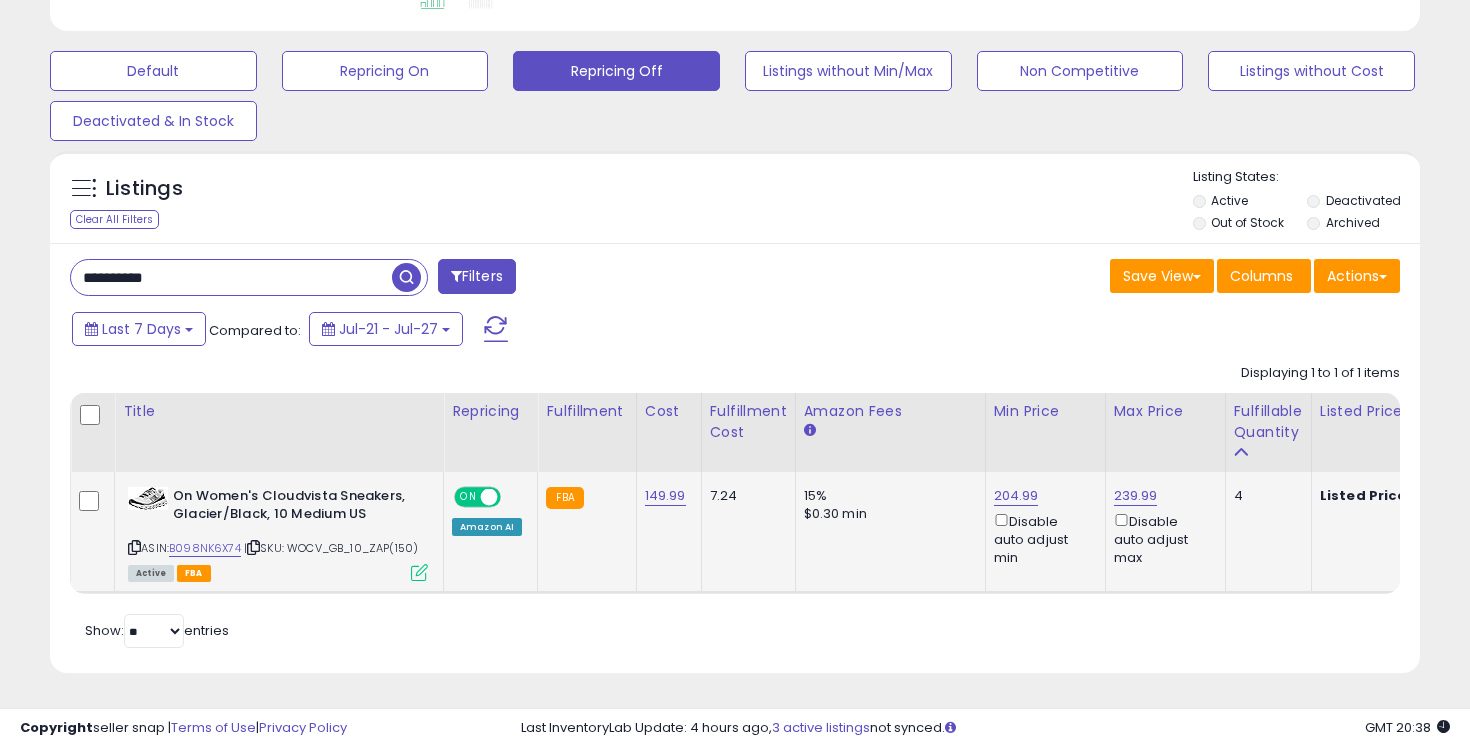 click on "**********" at bounding box center [231, 277] 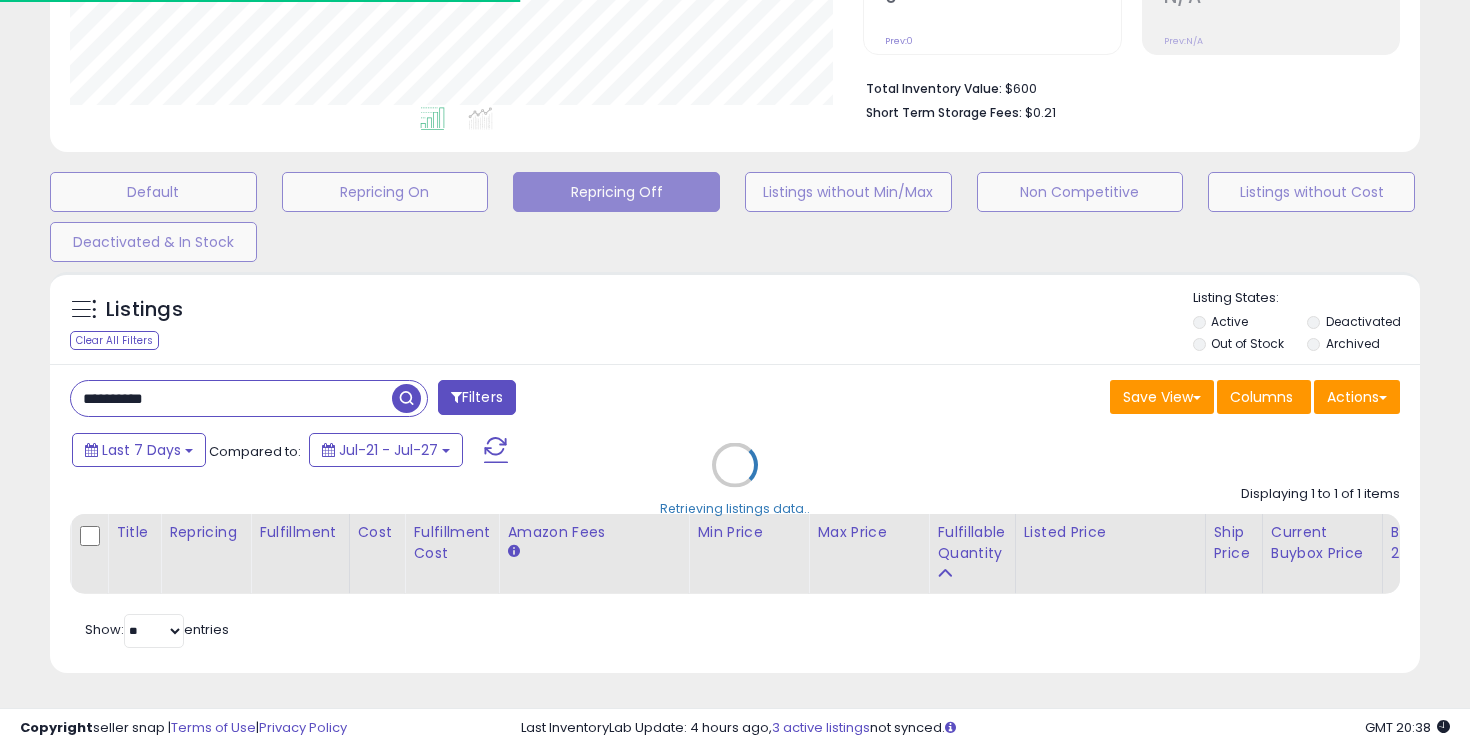 scroll, scrollTop: 608, scrollLeft: 0, axis: vertical 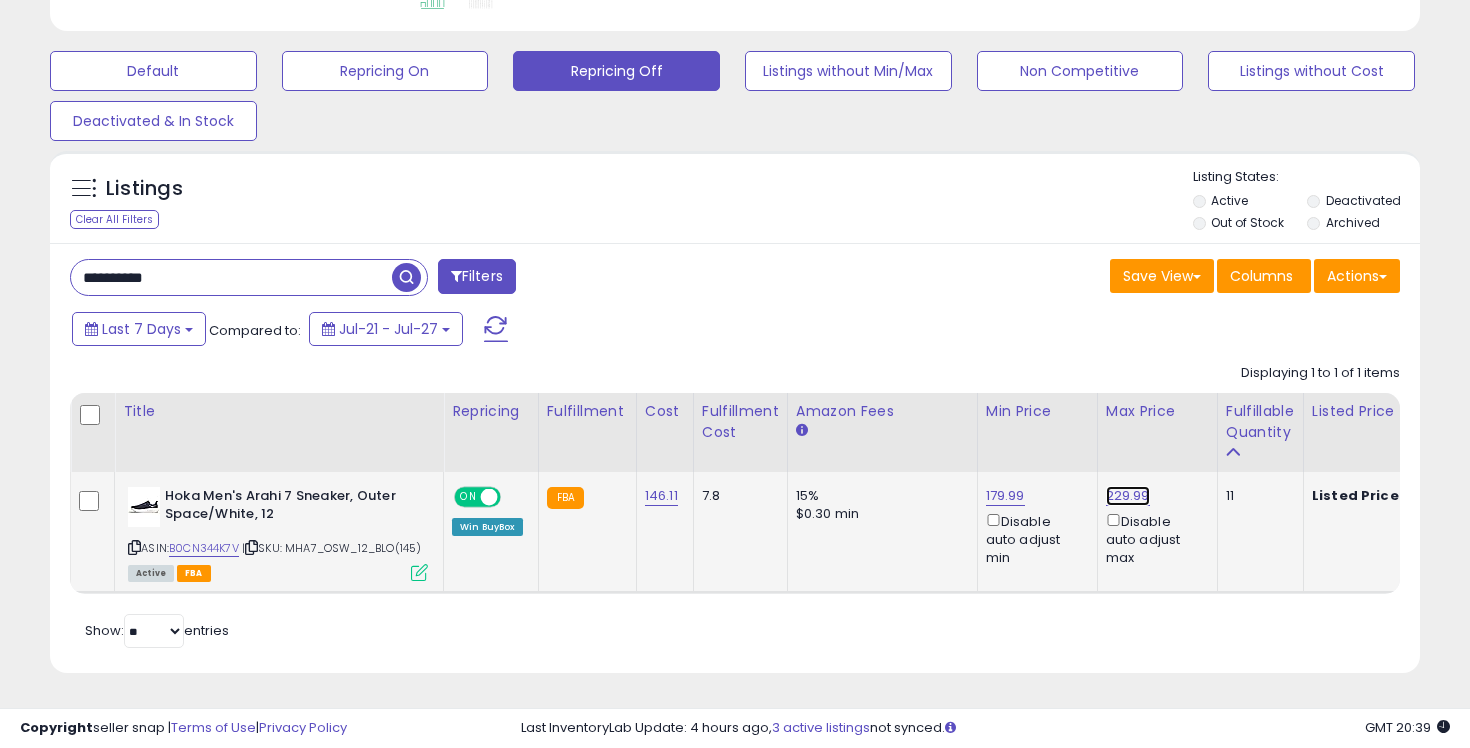 click on "229.99" at bounding box center [1128, 496] 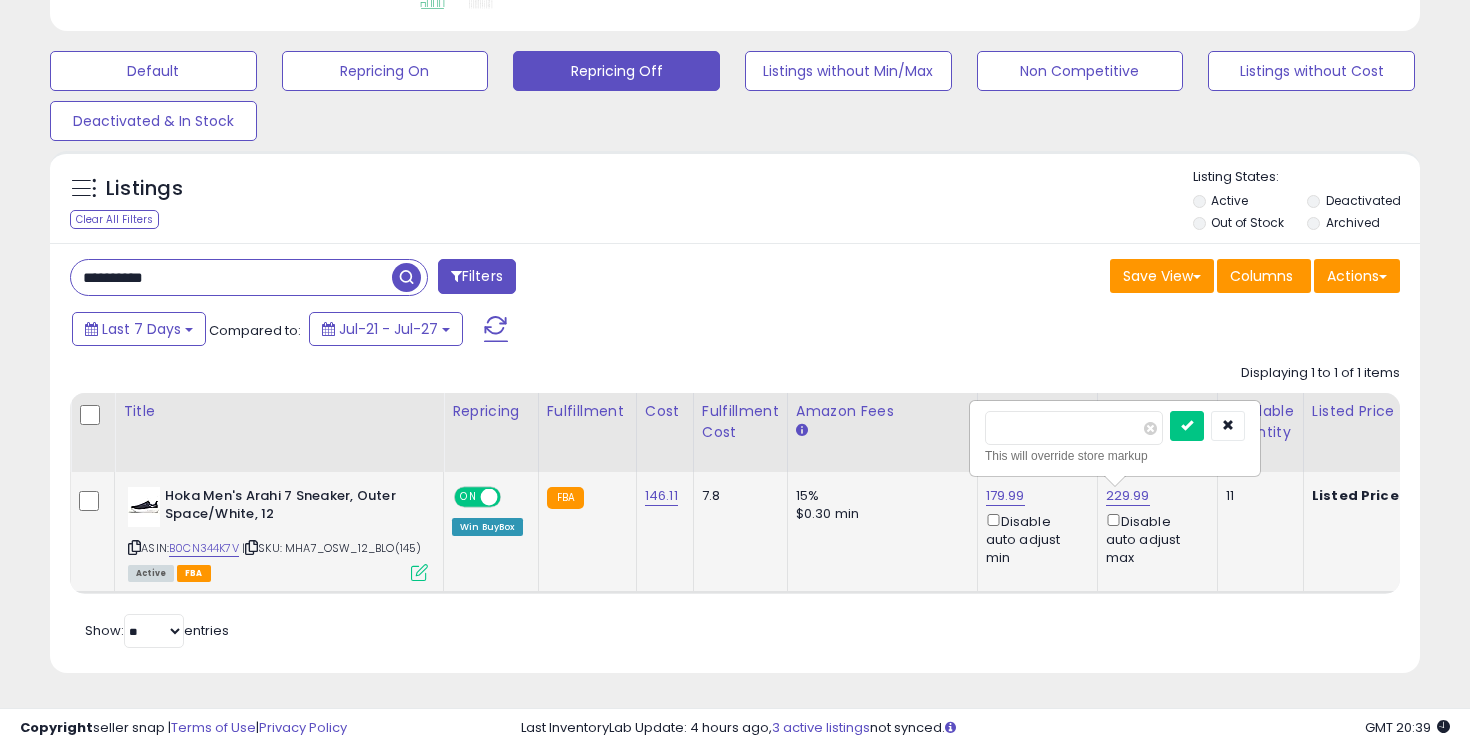 click on "******" at bounding box center [1074, 428] 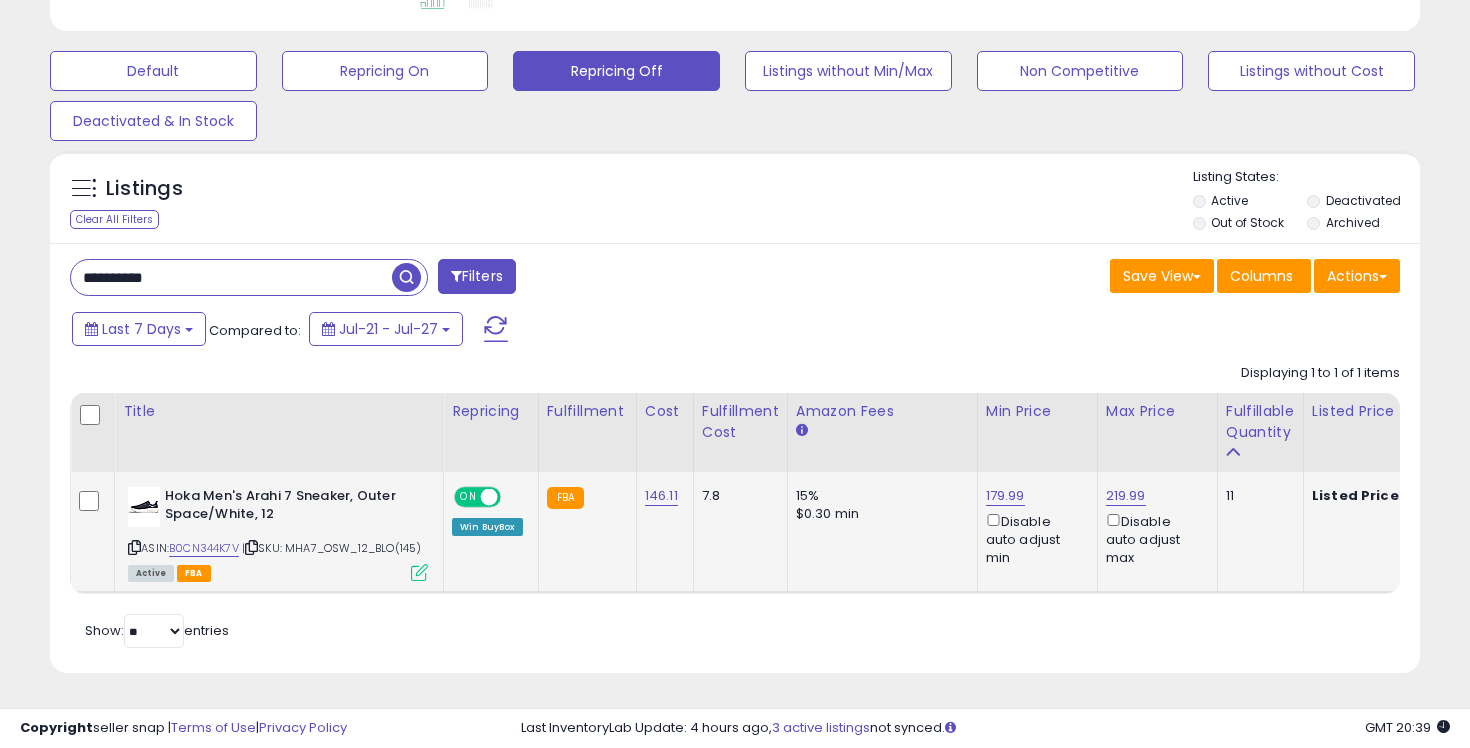 click on "**********" at bounding box center [231, 277] 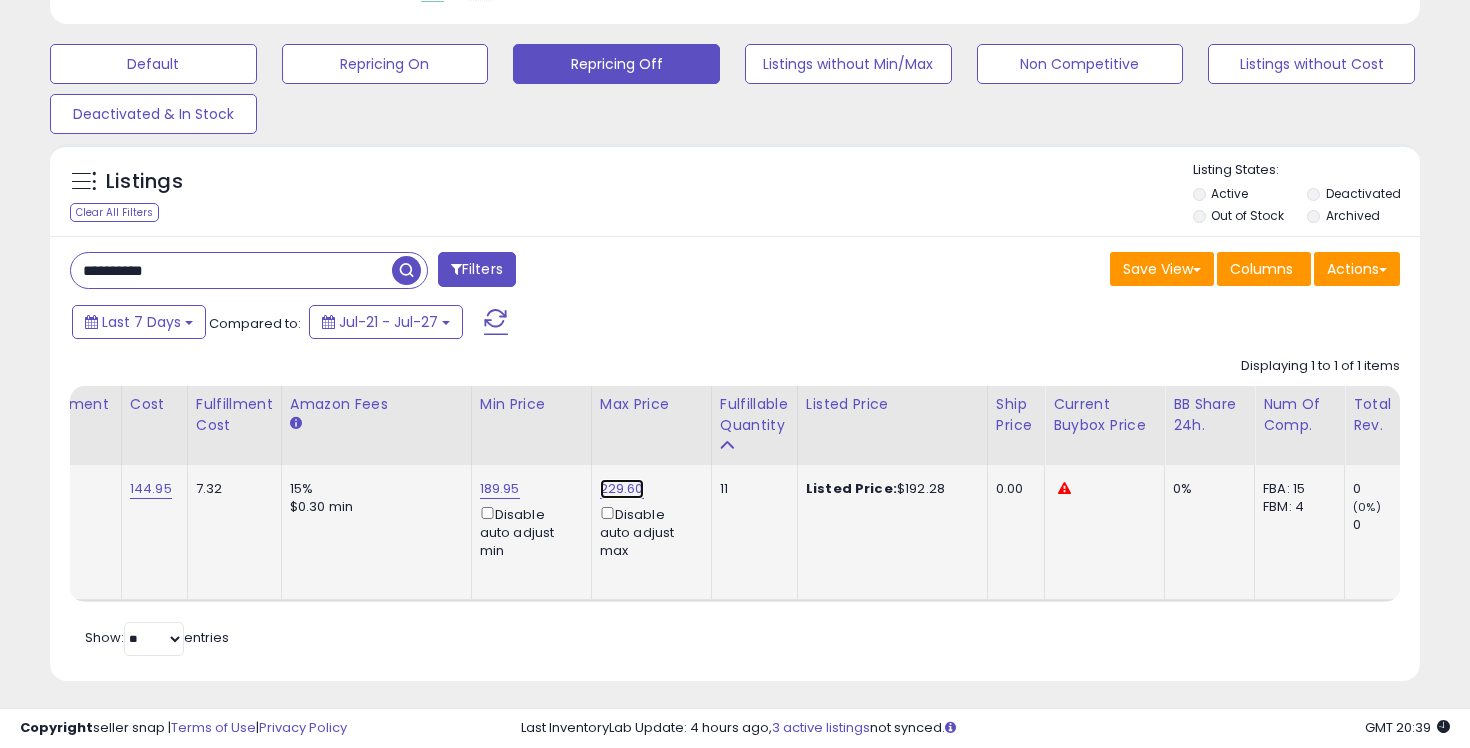 click on "229.60" at bounding box center (622, 489) 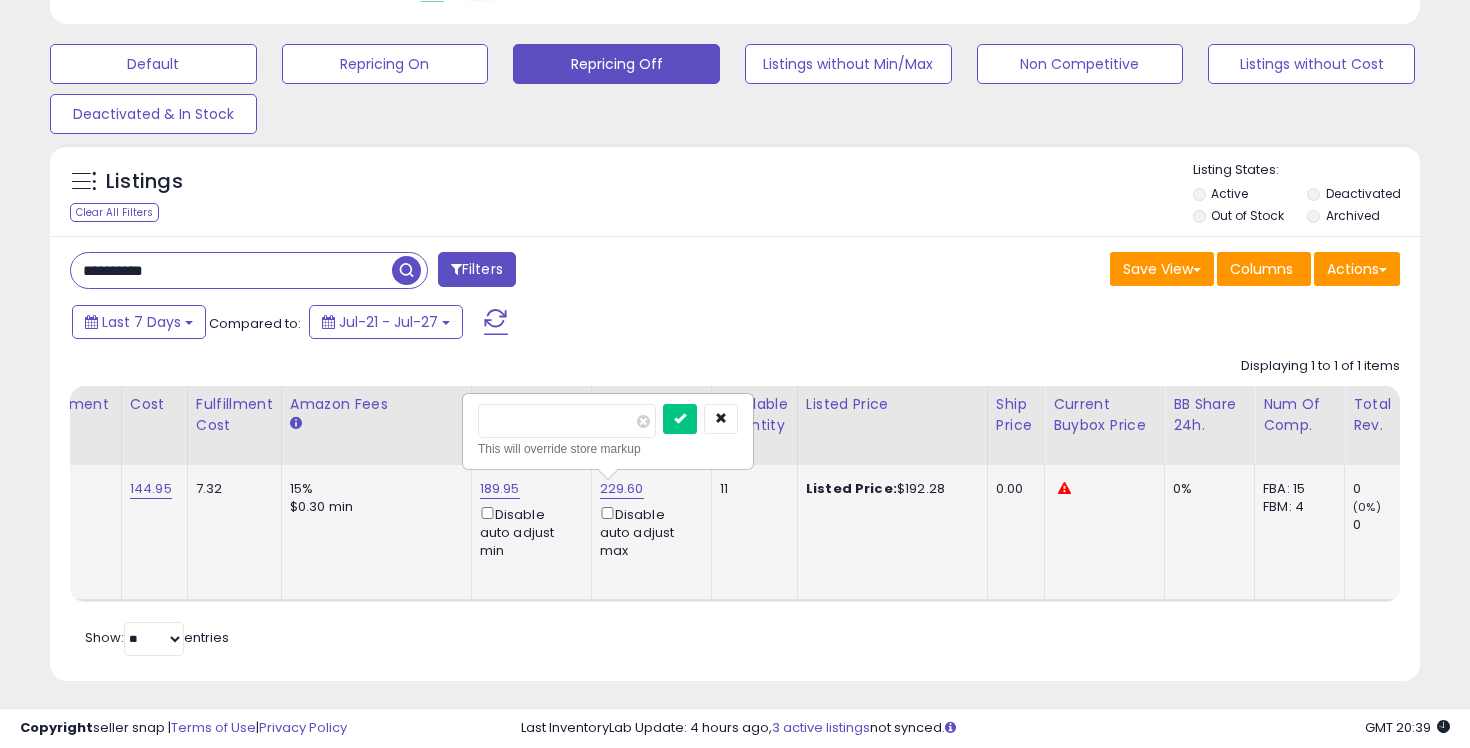 click on "******" at bounding box center [567, 421] 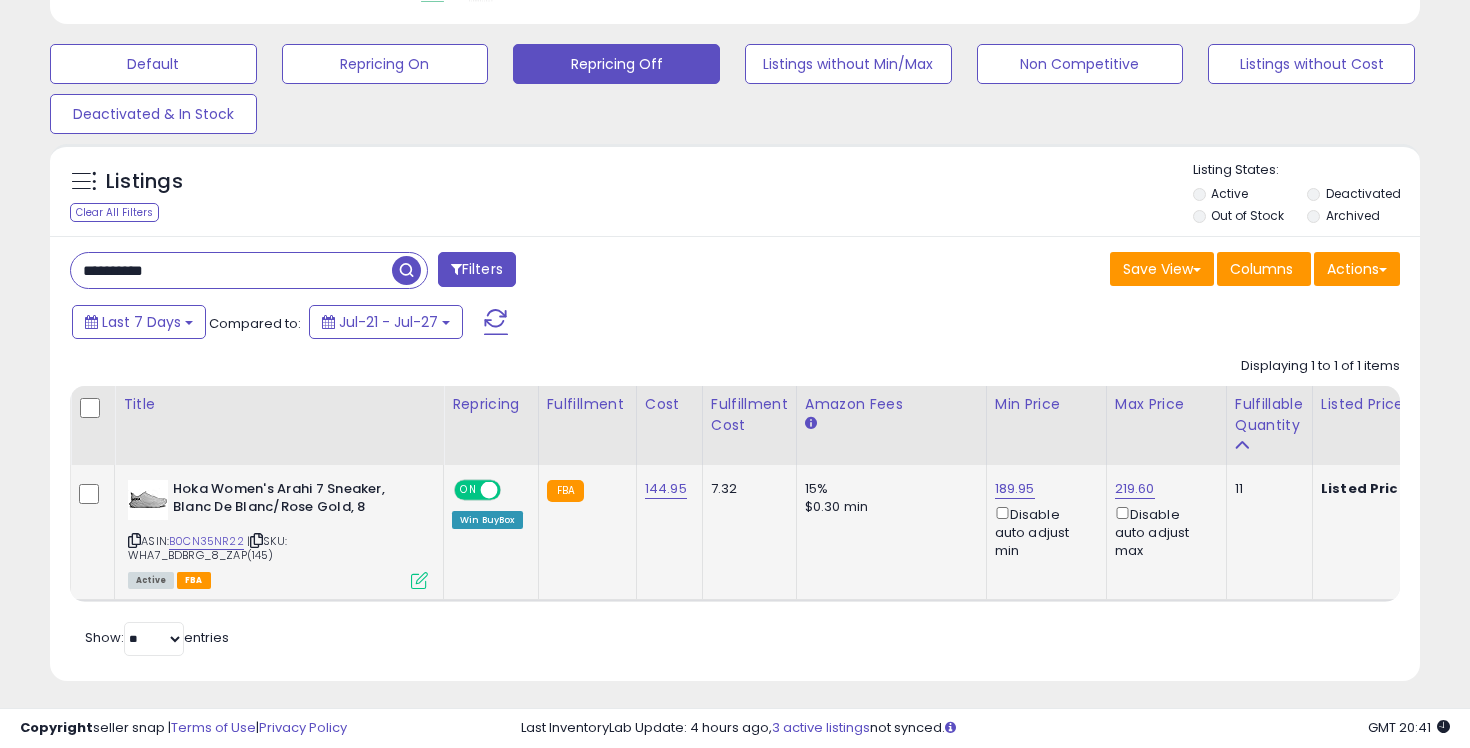 drag, startPoint x: 248, startPoint y: 279, endPoint x: 43, endPoint y: 279, distance: 205 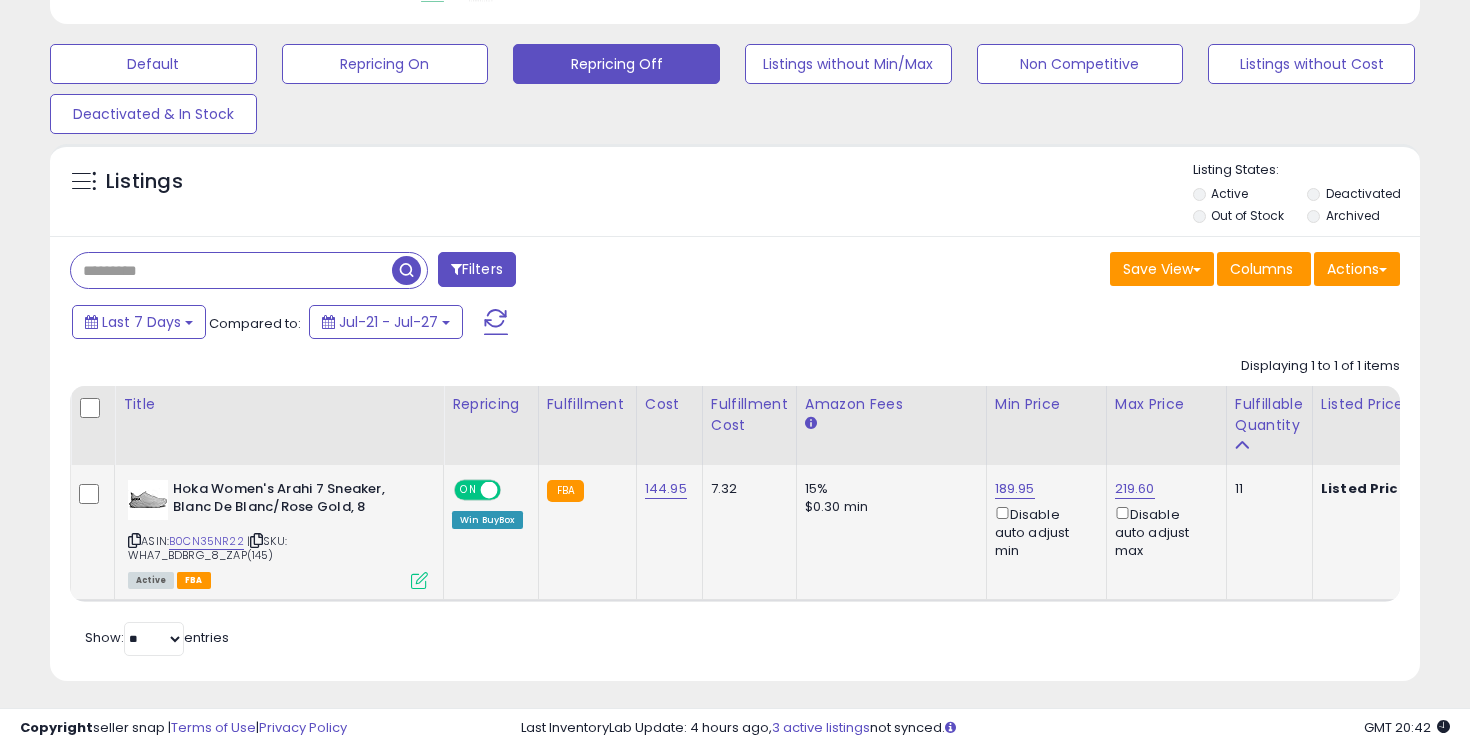 type 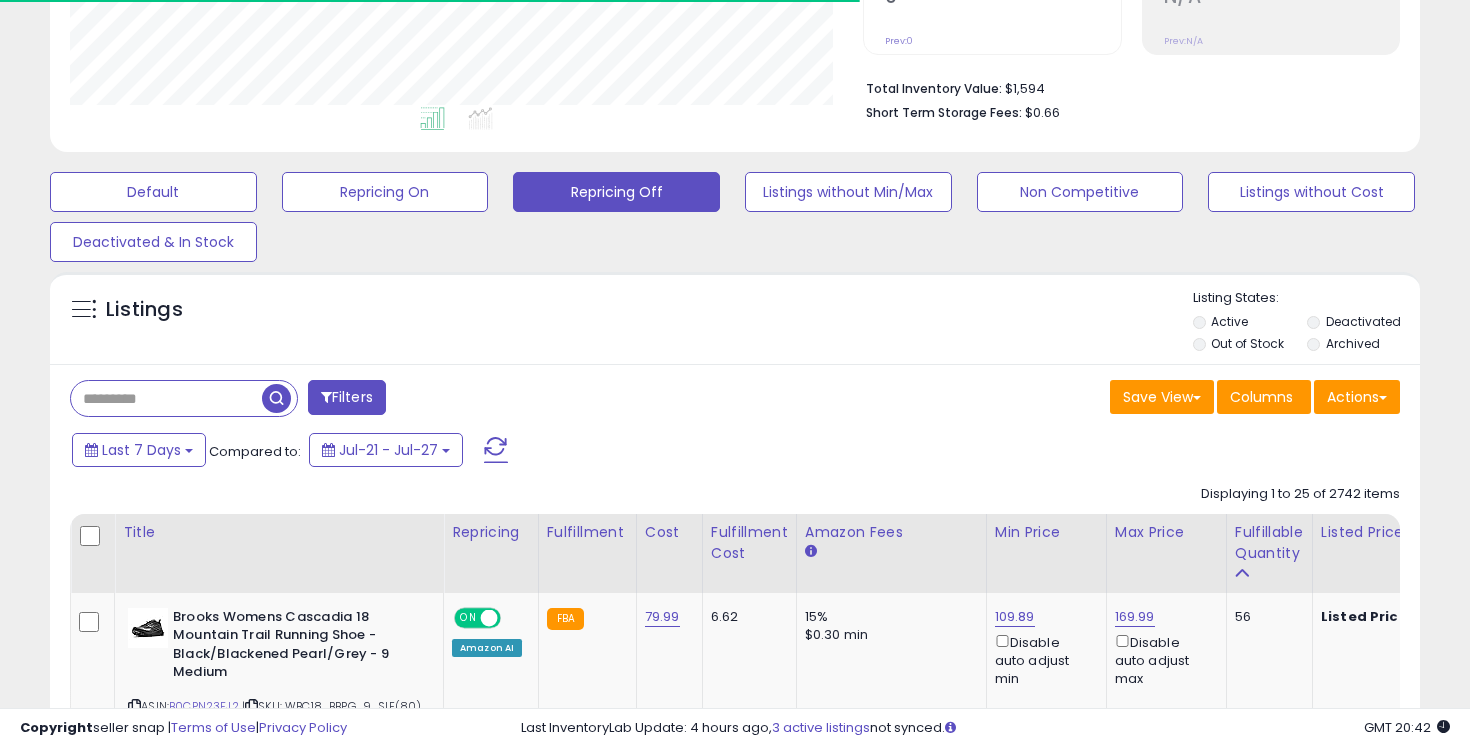 scroll, scrollTop: 614, scrollLeft: 0, axis: vertical 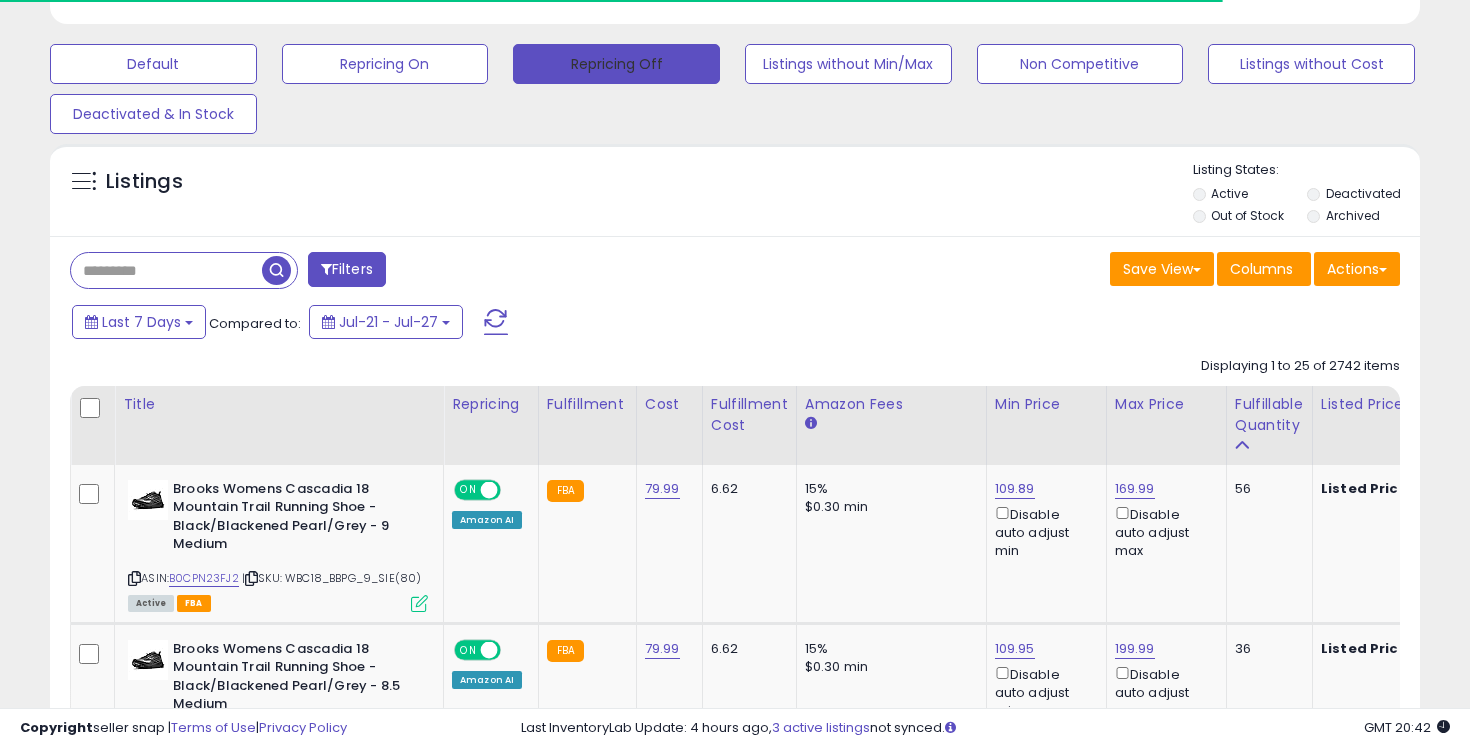 click on "Repricing Off" at bounding box center [616, 64] 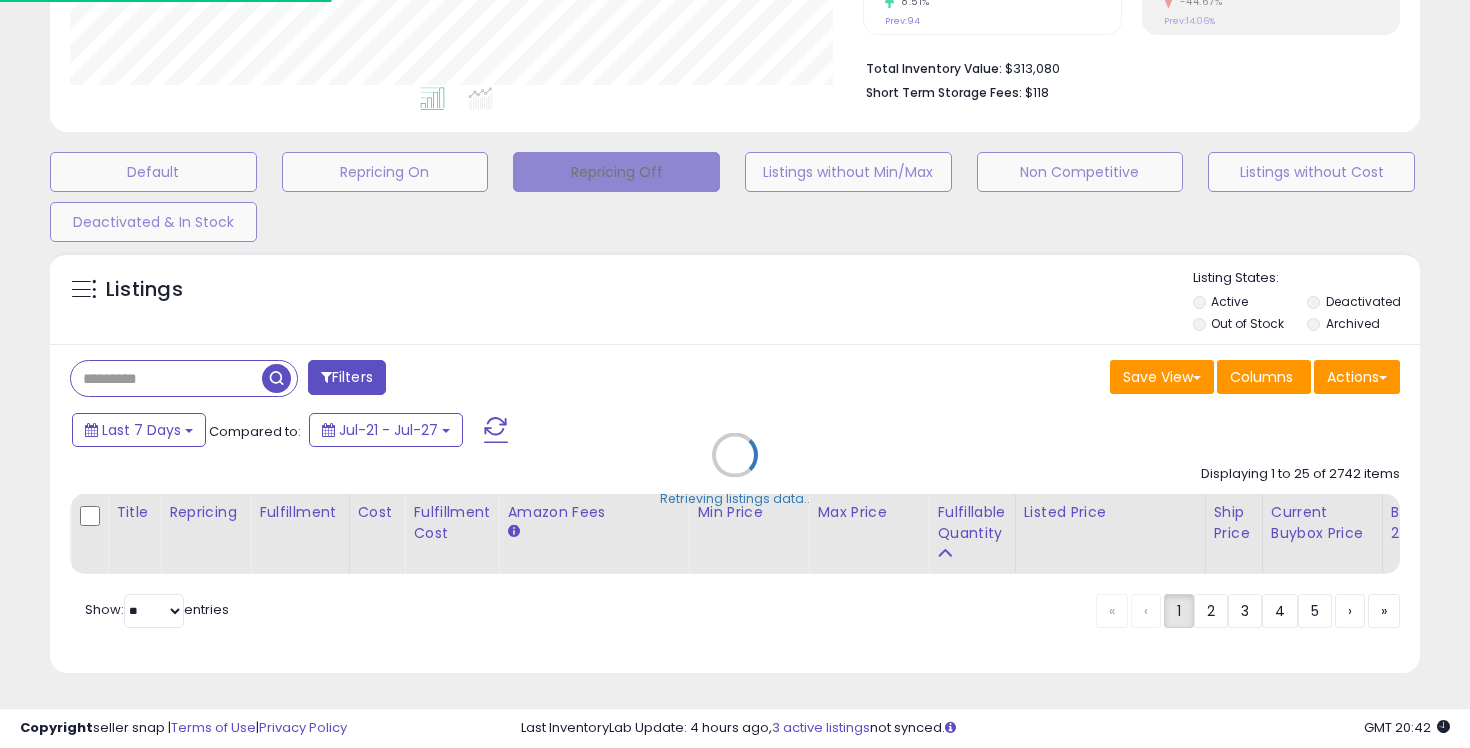 scroll, scrollTop: 506, scrollLeft: 0, axis: vertical 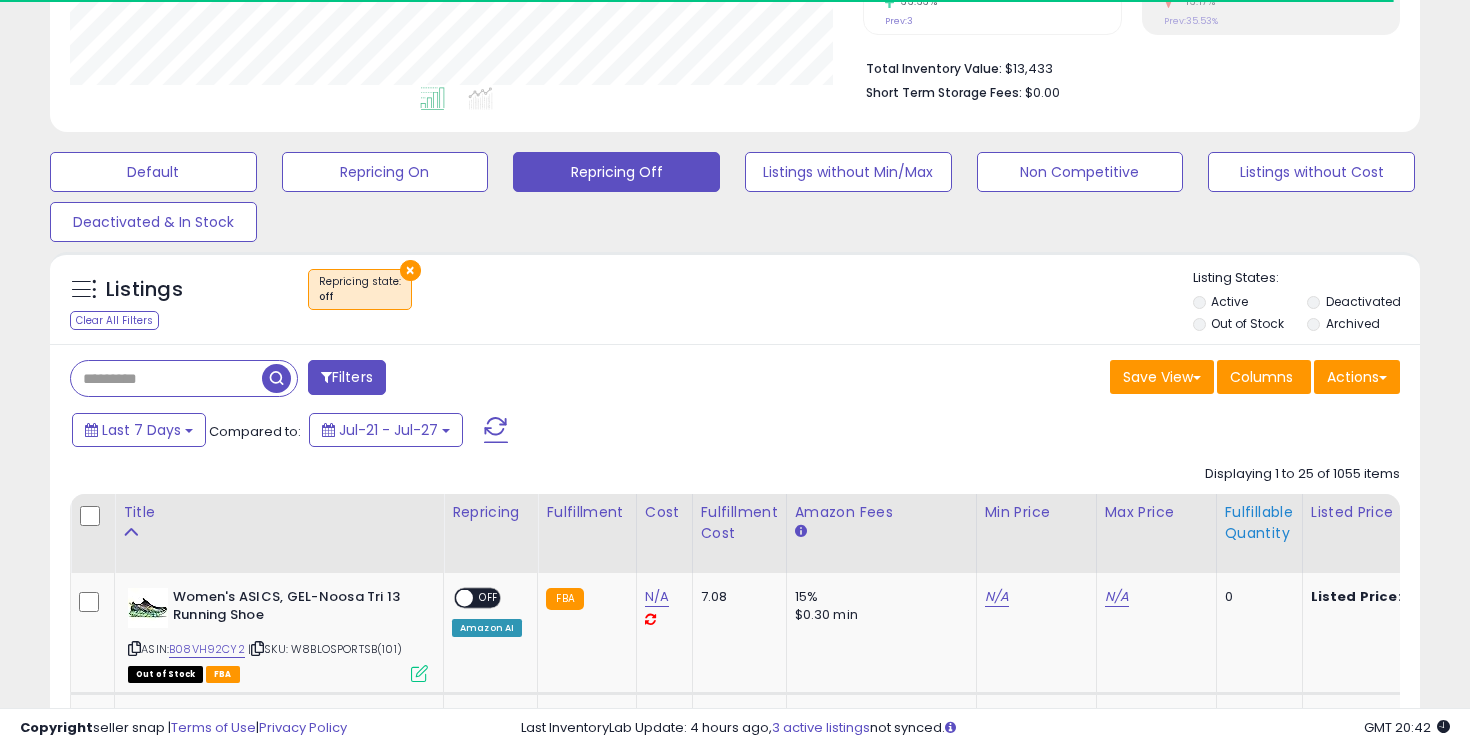 click on "Fulfillable Quantity" at bounding box center (1259, 523) 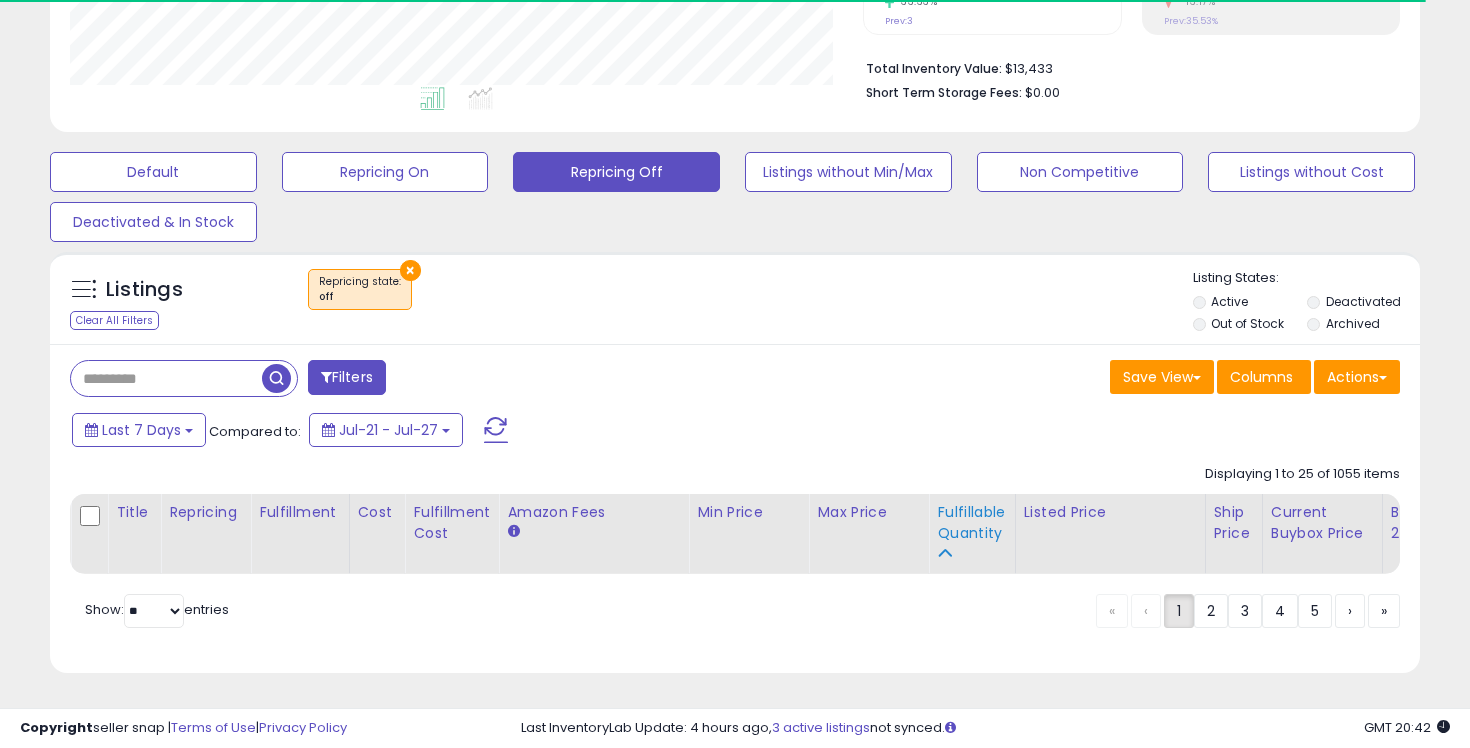 scroll, scrollTop: 999590, scrollLeft: 999206, axis: both 